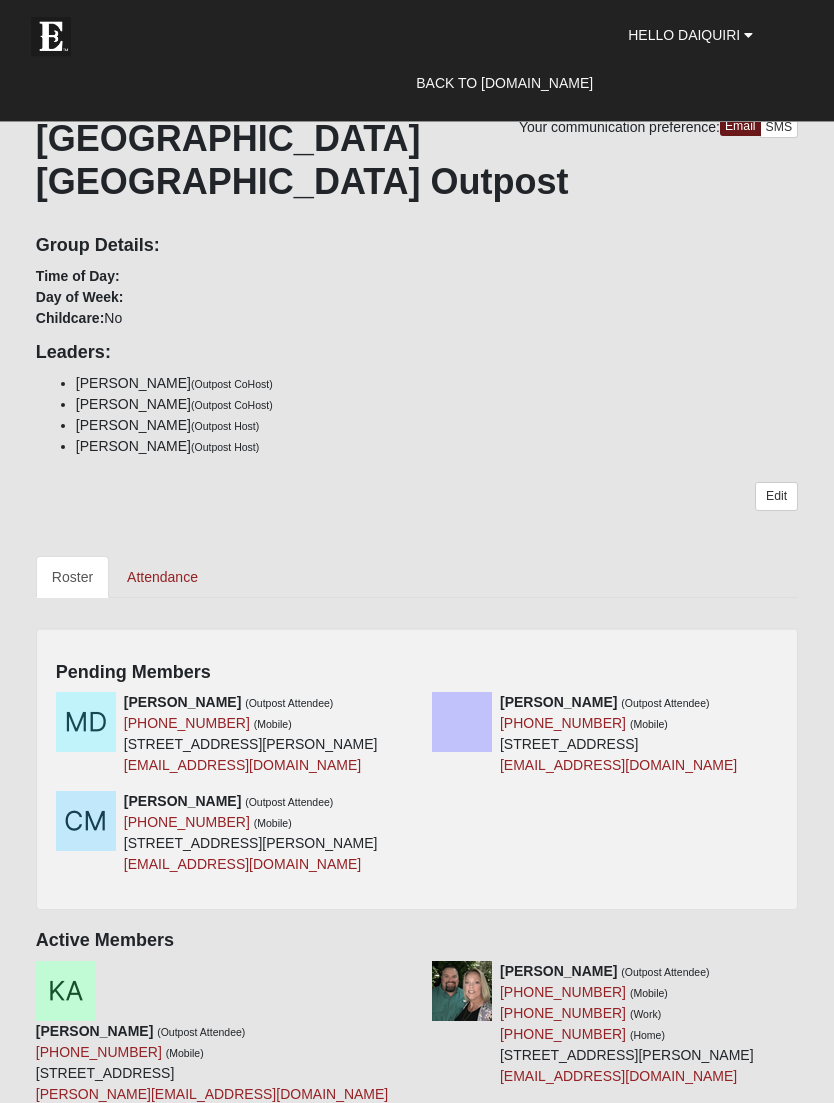 scroll, scrollTop: 119, scrollLeft: 0, axis: vertical 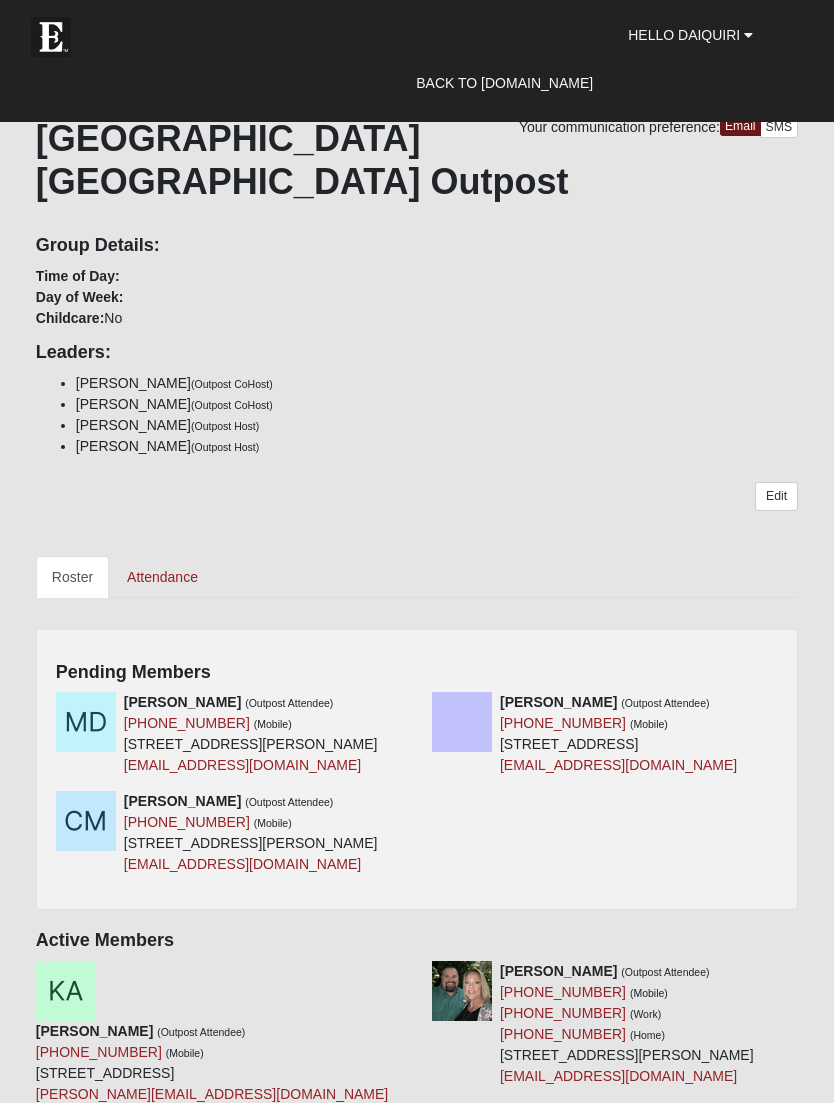 click at bounding box center [410, 702] 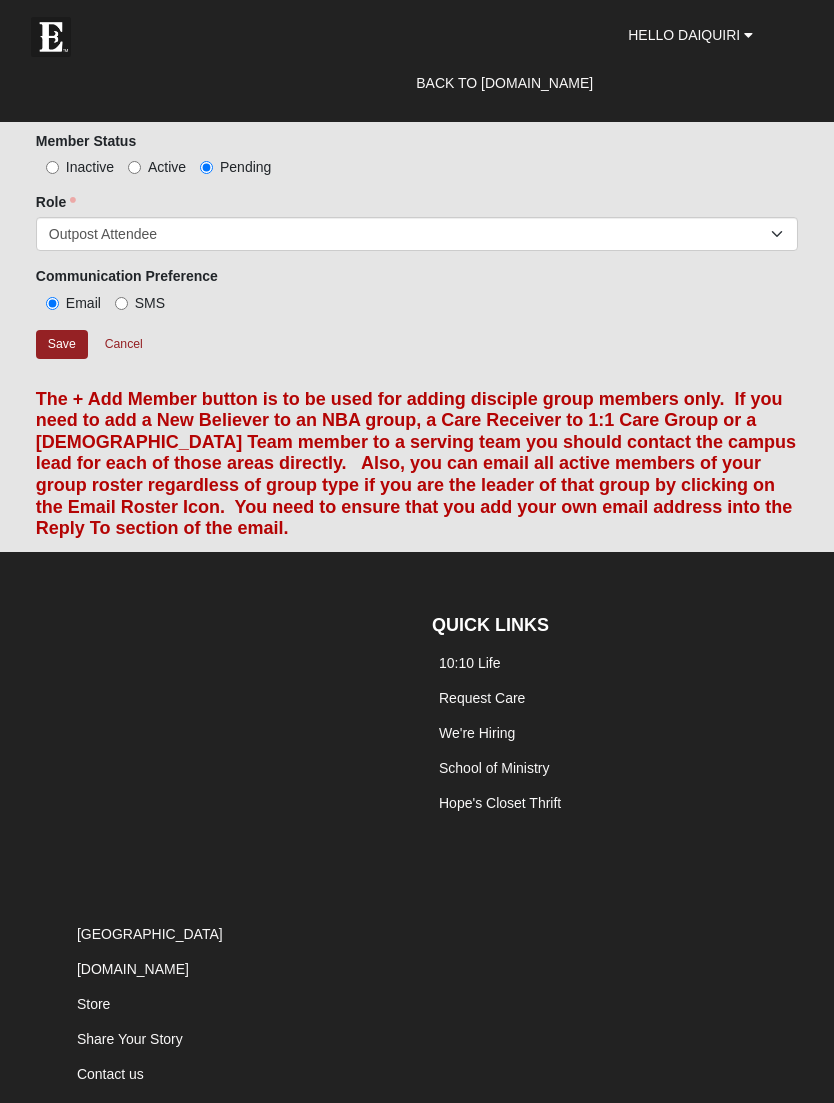 click on "Active" at bounding box center [167, 167] 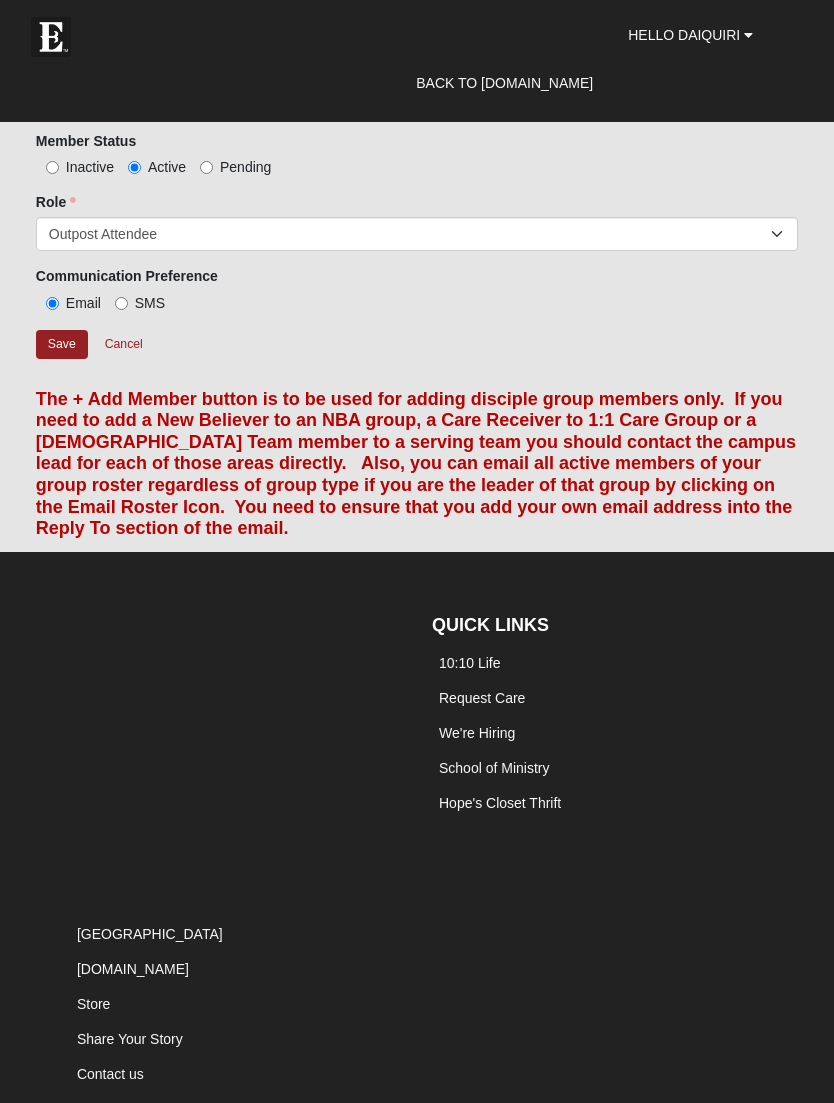 click on "Save" at bounding box center [62, 344] 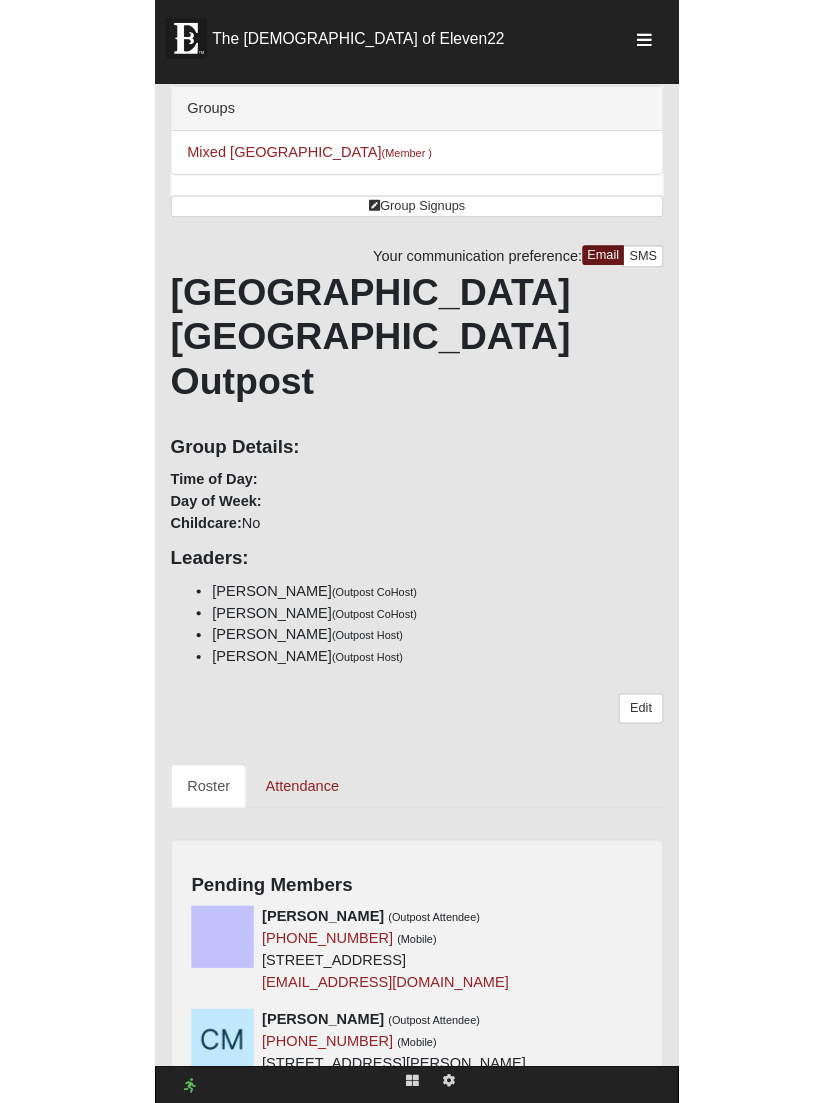 scroll, scrollTop: 167, scrollLeft: 0, axis: vertical 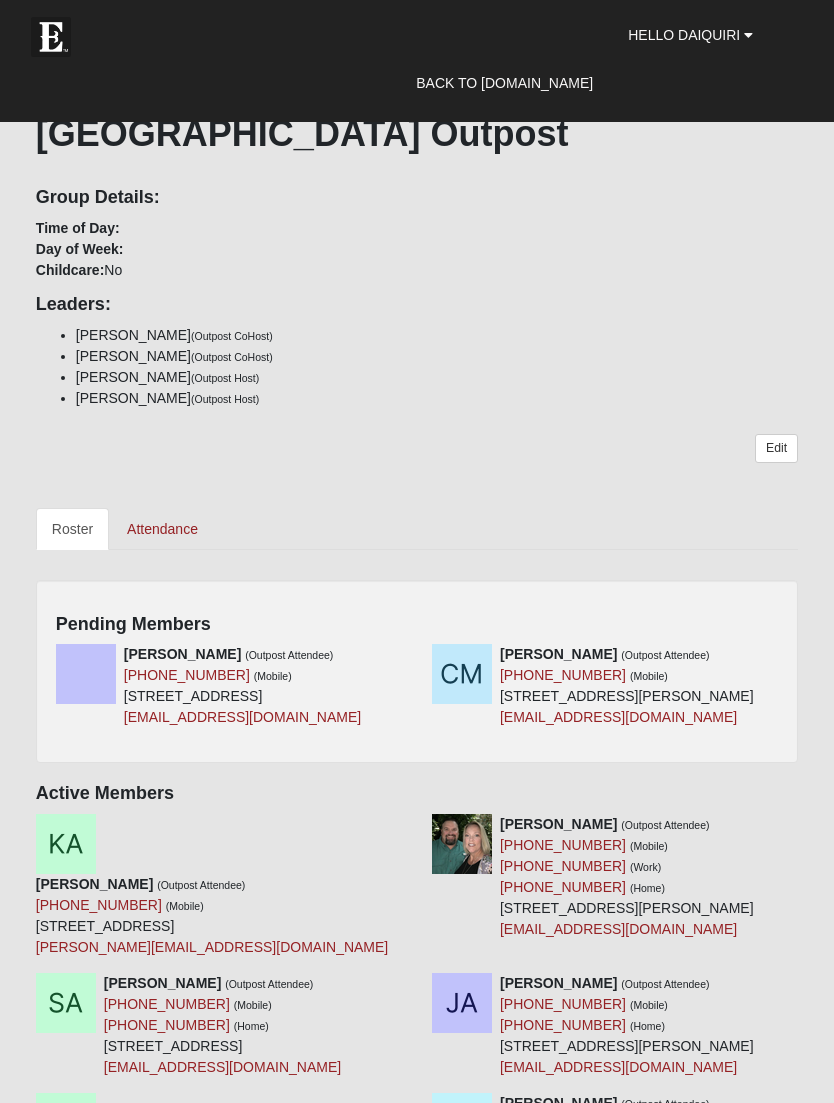 click at bounding box center [786, 654] 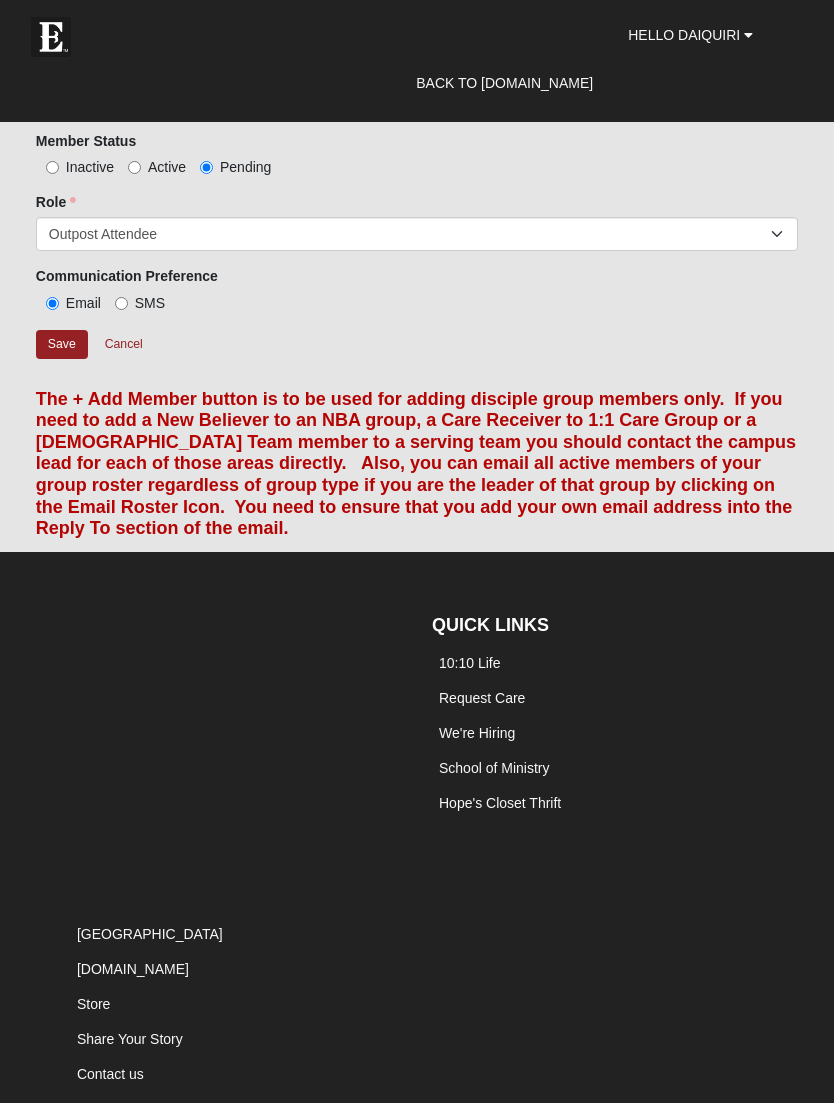 click on "Active" at bounding box center (167, 167) 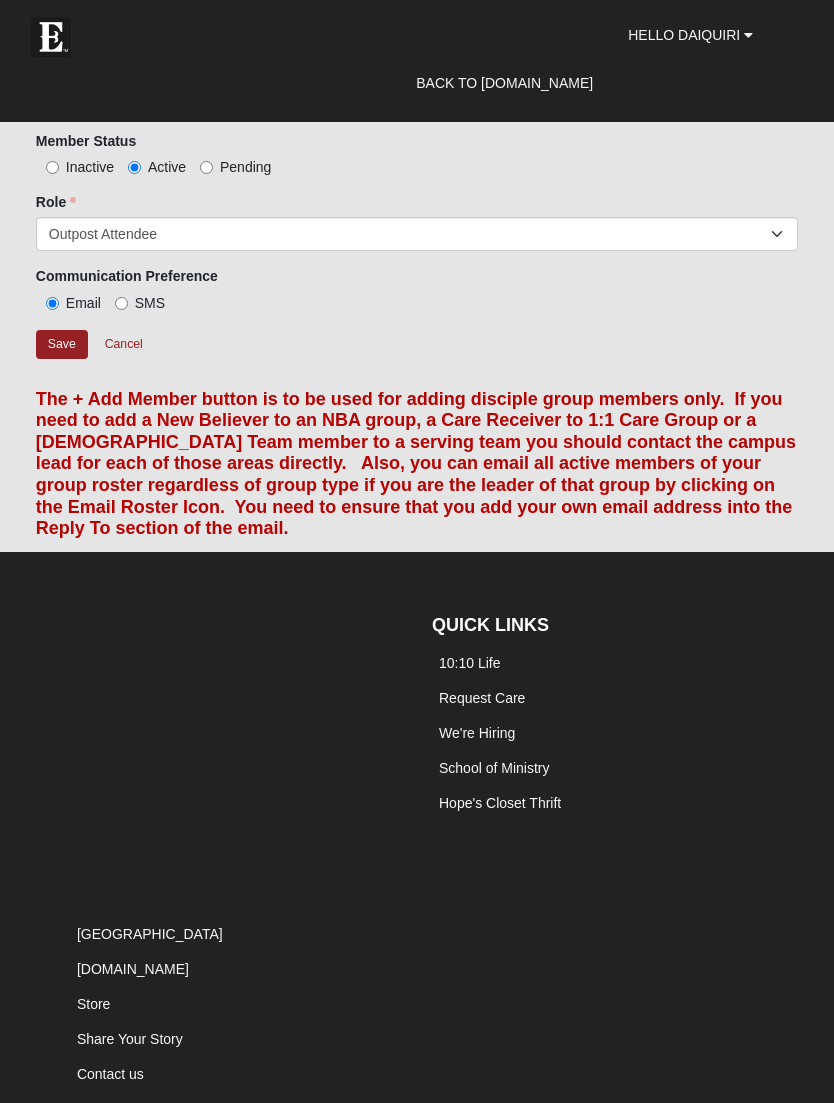 click on "Save" at bounding box center (62, 344) 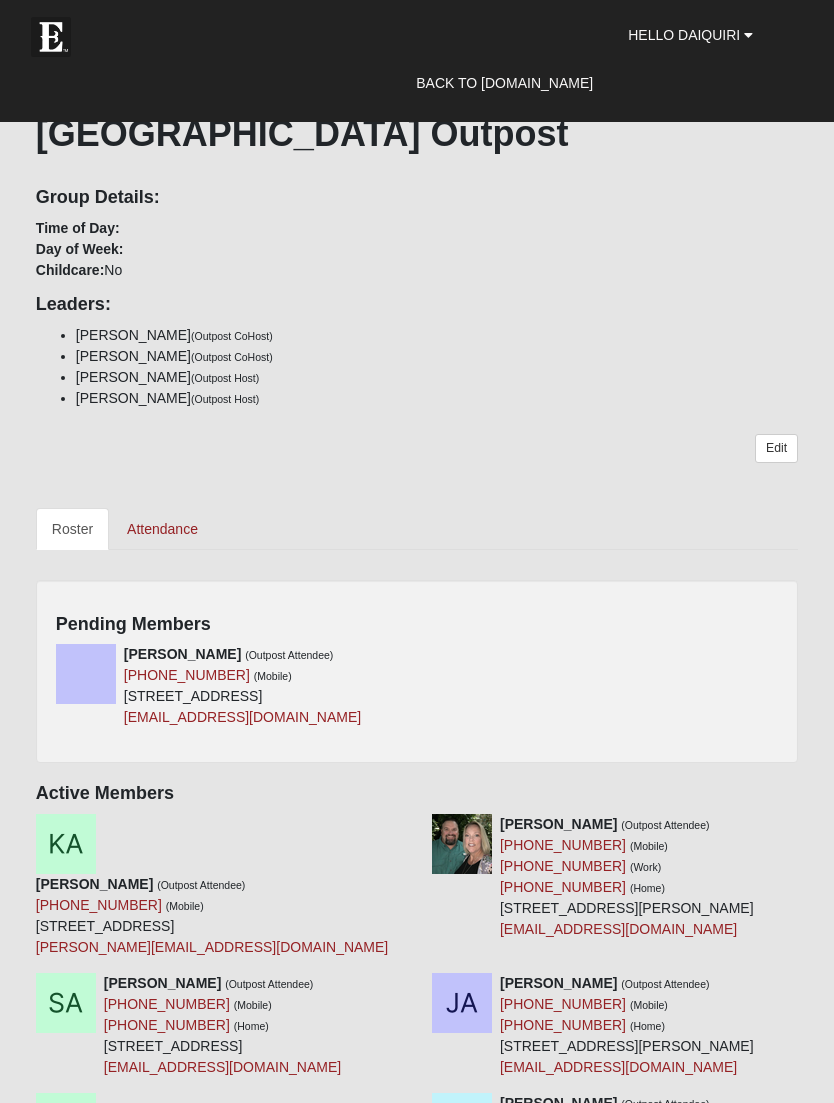 click on "Bethany Harris
(Outpost Attendee)
(352) 514-9407    (Mobile)
800 sw Timuqua Terris
Fort White, FL 32038
bharris32038@gmail.com" at bounding box center (417, 693) 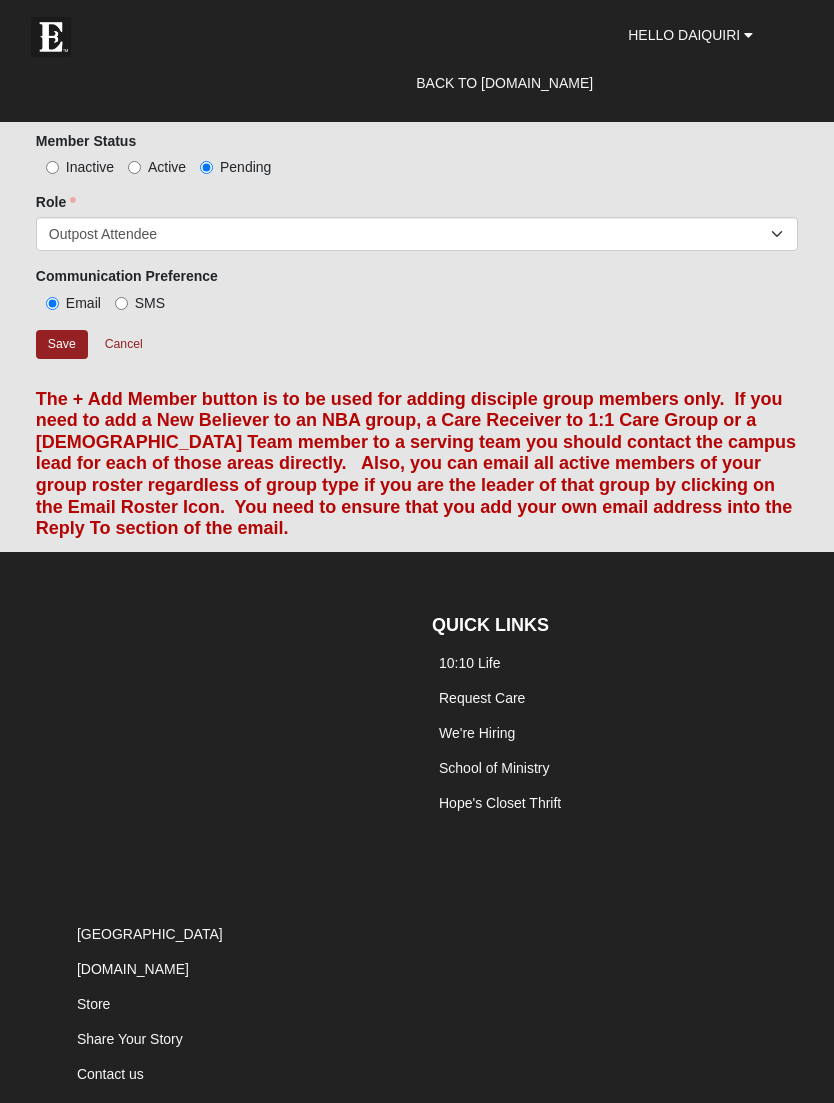 click on "Active" at bounding box center [134, 167] 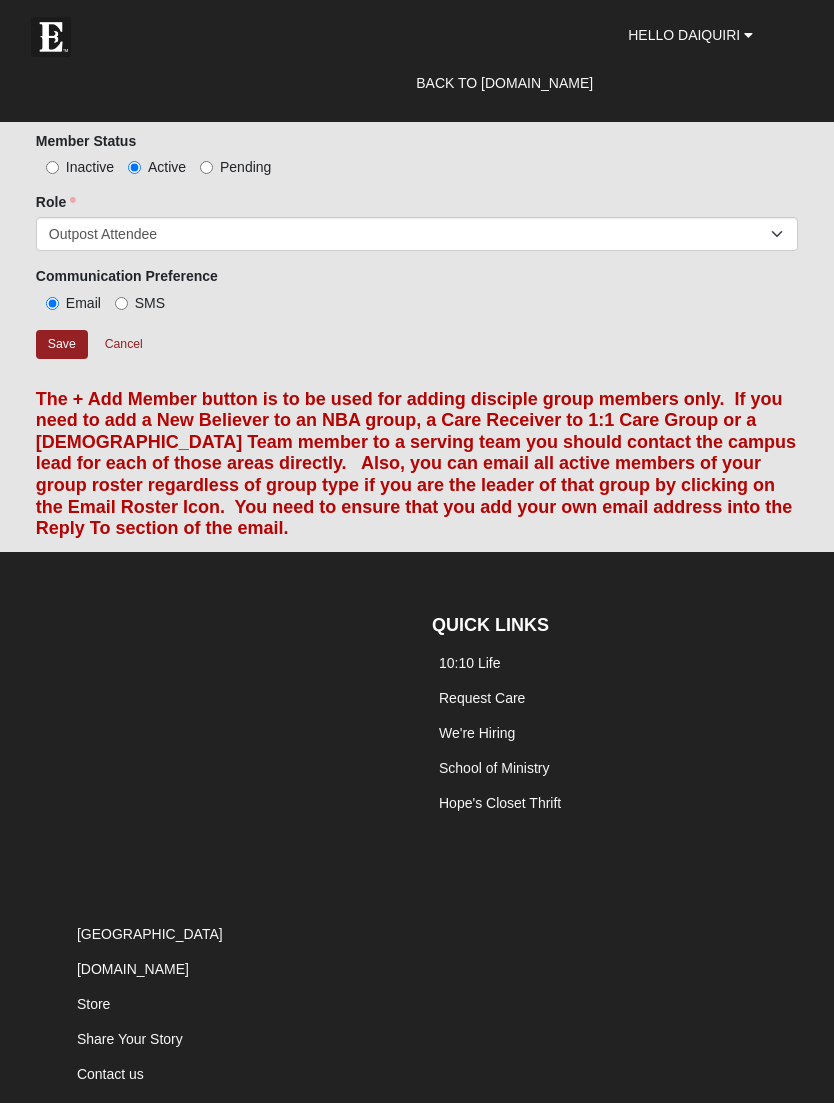 click on "Save" at bounding box center [62, 344] 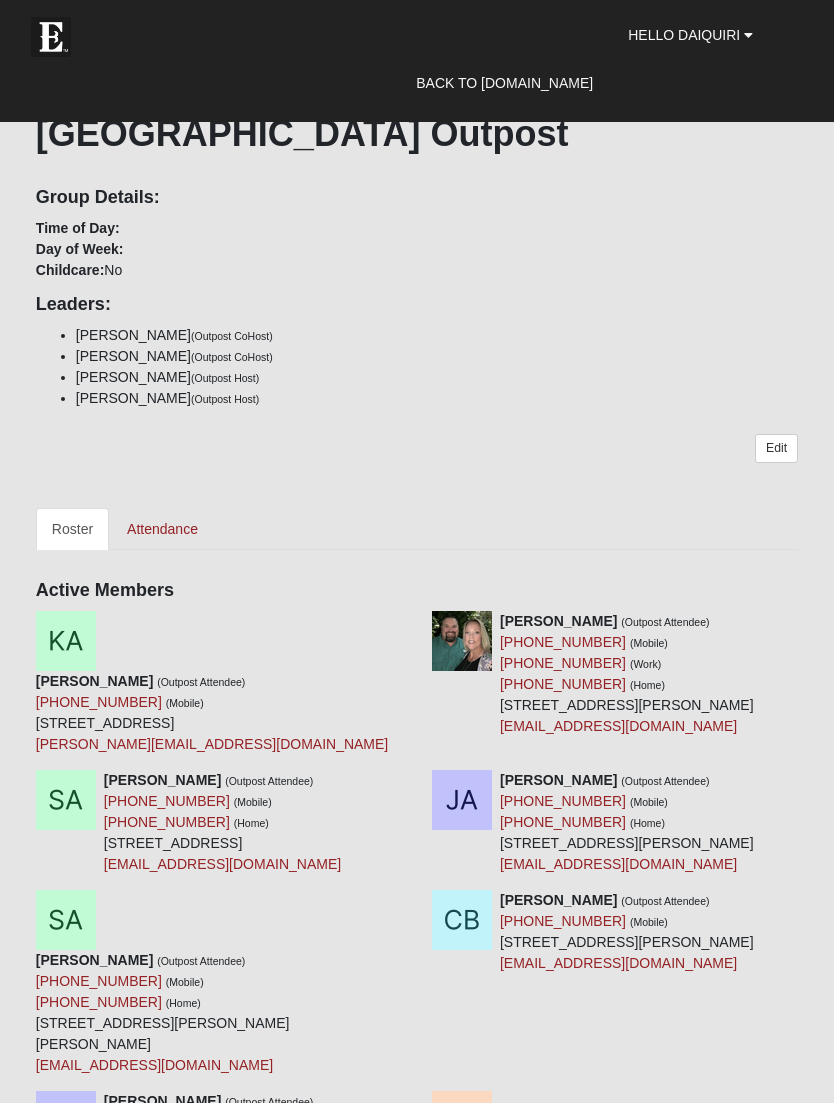 click on "Attendance" at bounding box center (162, 529) 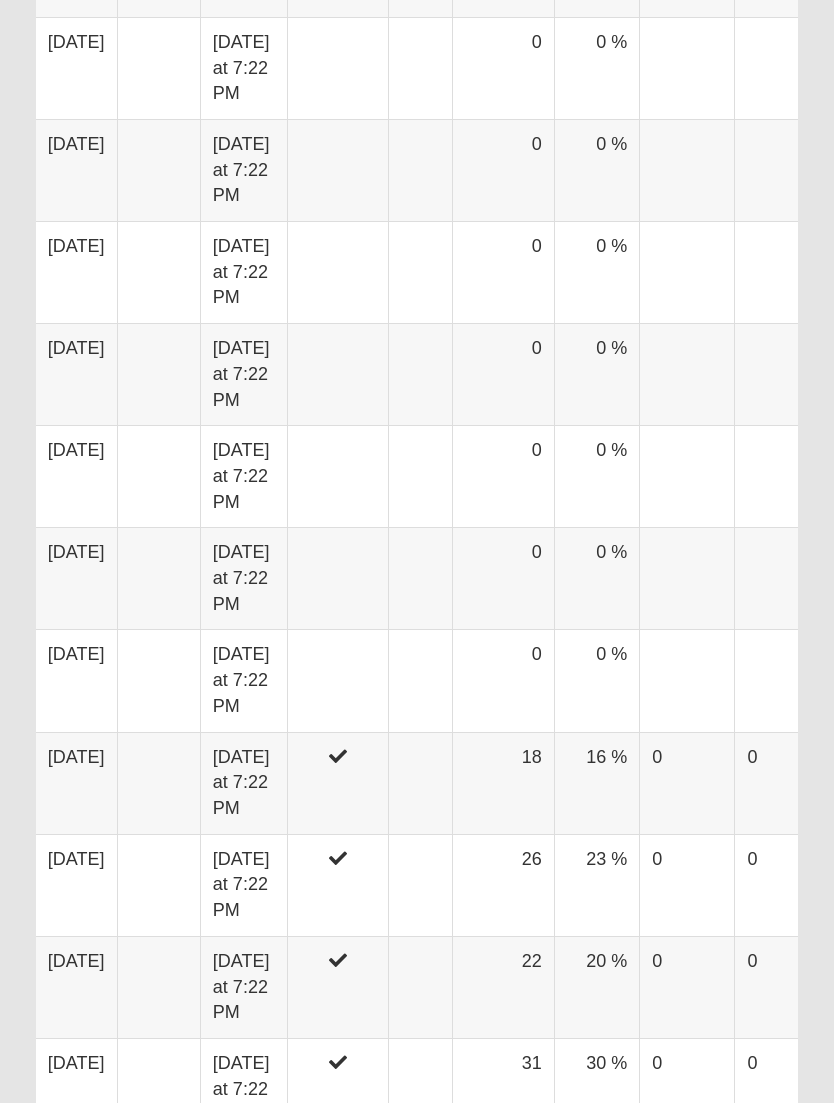 scroll, scrollTop: 4555, scrollLeft: 0, axis: vertical 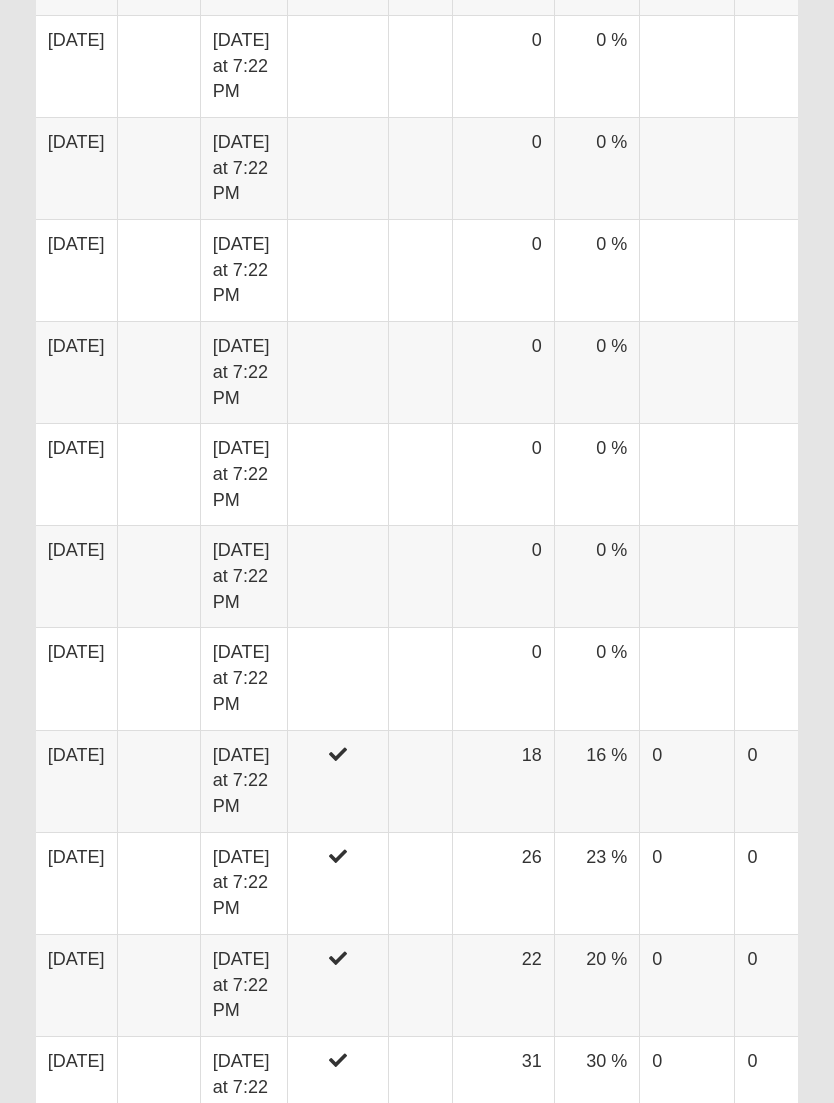 click on "[DATE]" at bounding box center [76, 680] 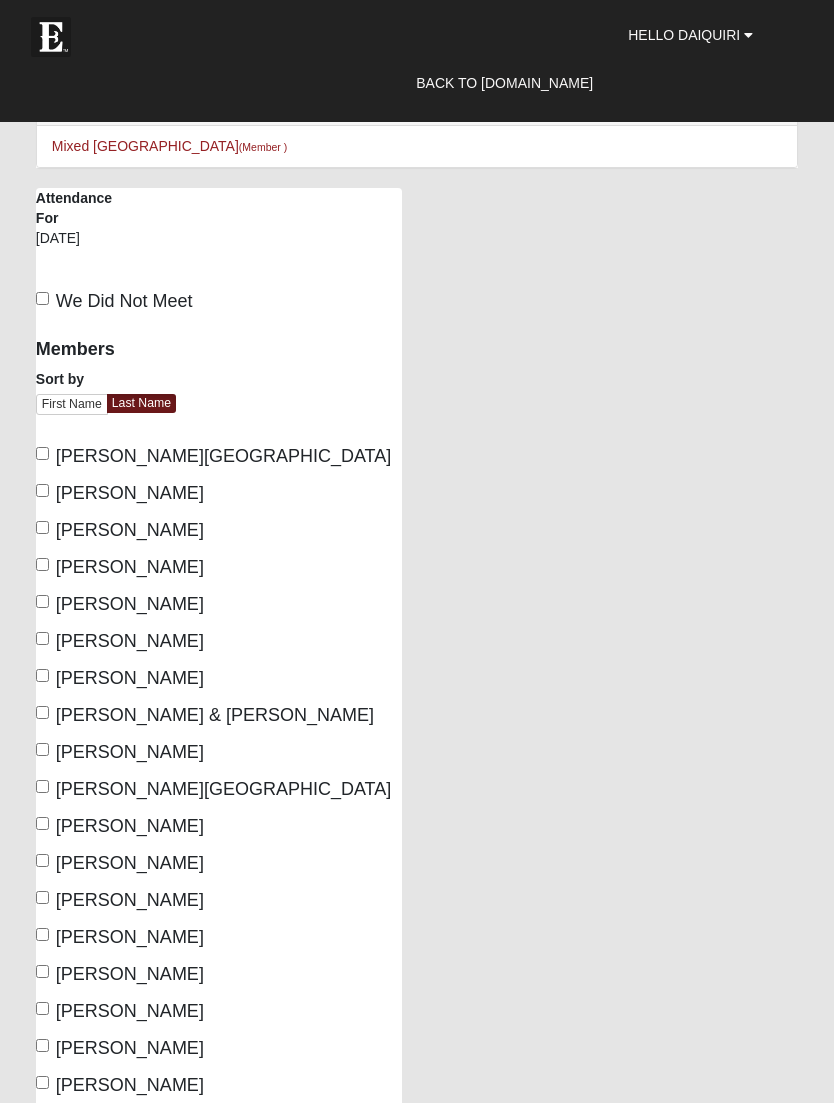 scroll, scrollTop: 0, scrollLeft: 0, axis: both 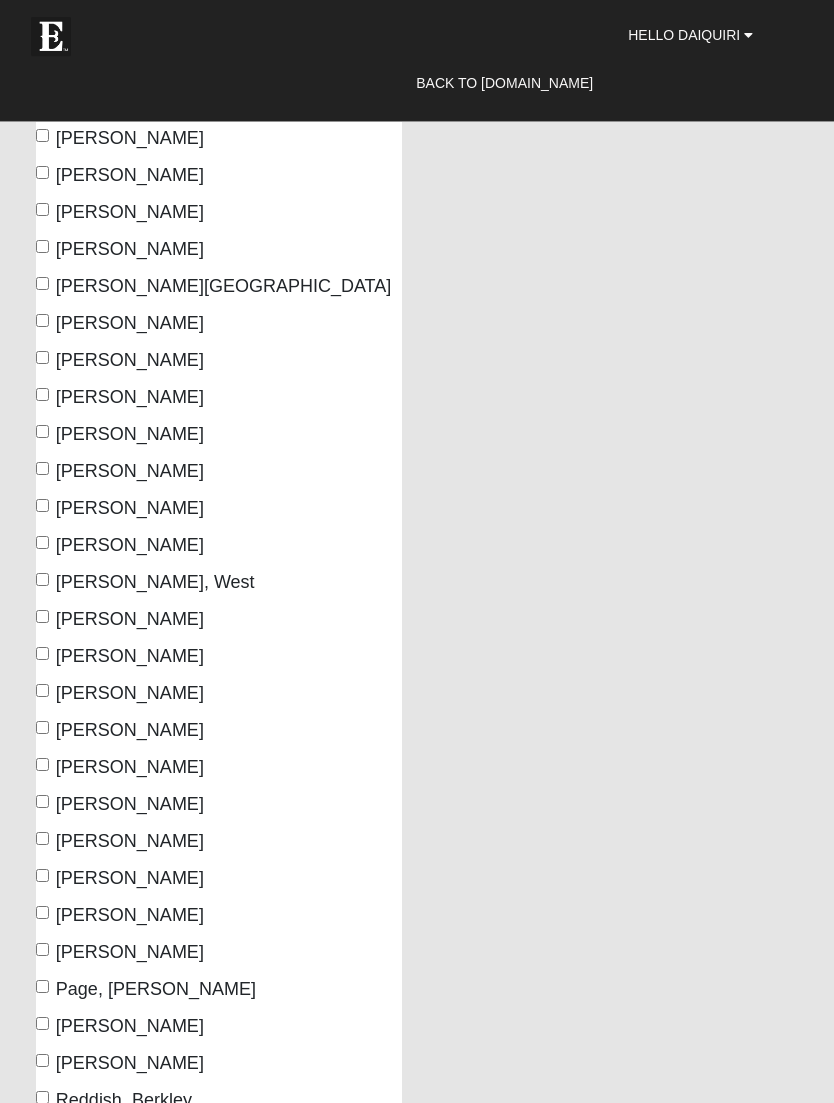 click on "Myers, Chalee" at bounding box center [120, 805] 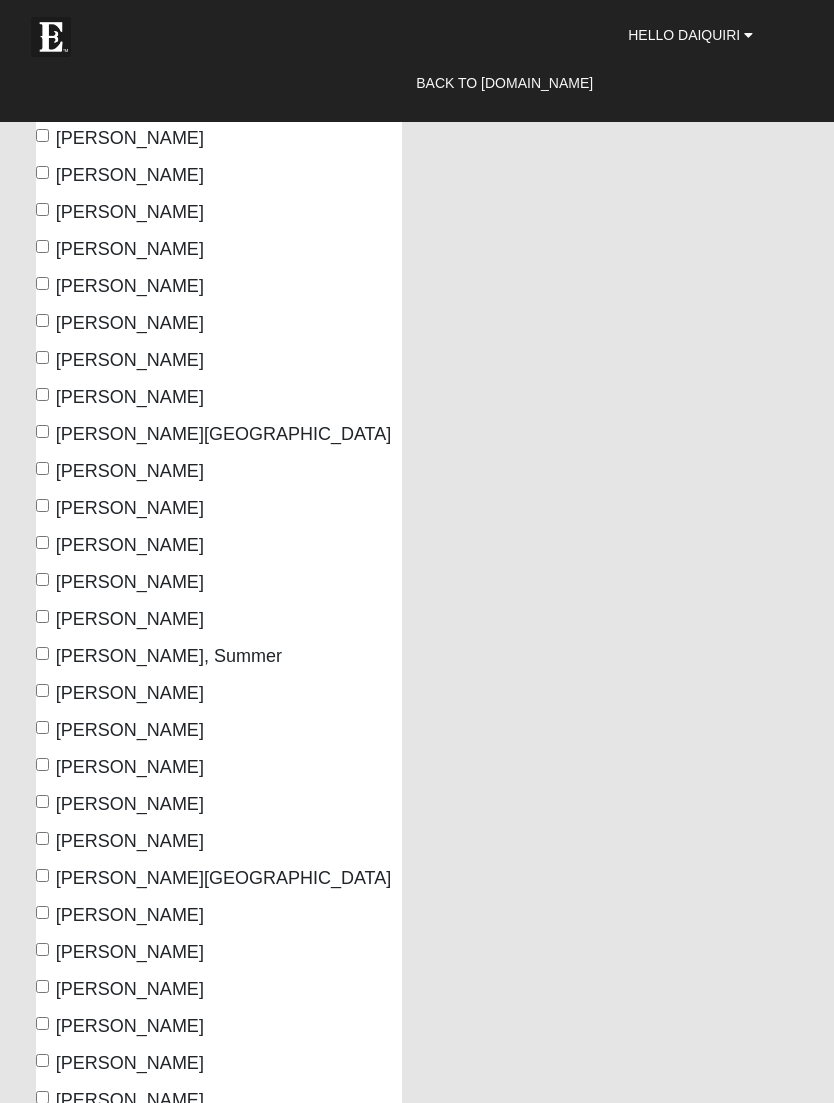 scroll, scrollTop: 1901, scrollLeft: 0, axis: vertical 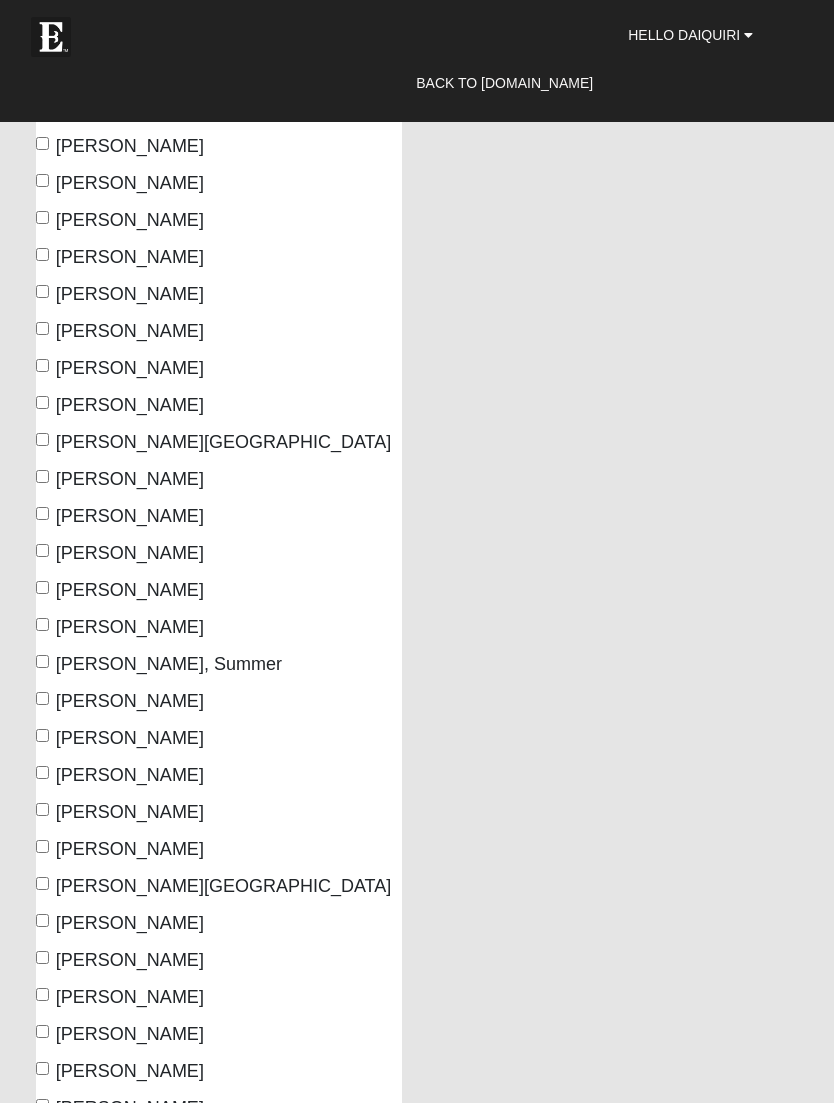 click on "[PERSON_NAME][GEOGRAPHIC_DATA]" at bounding box center [42, 439] 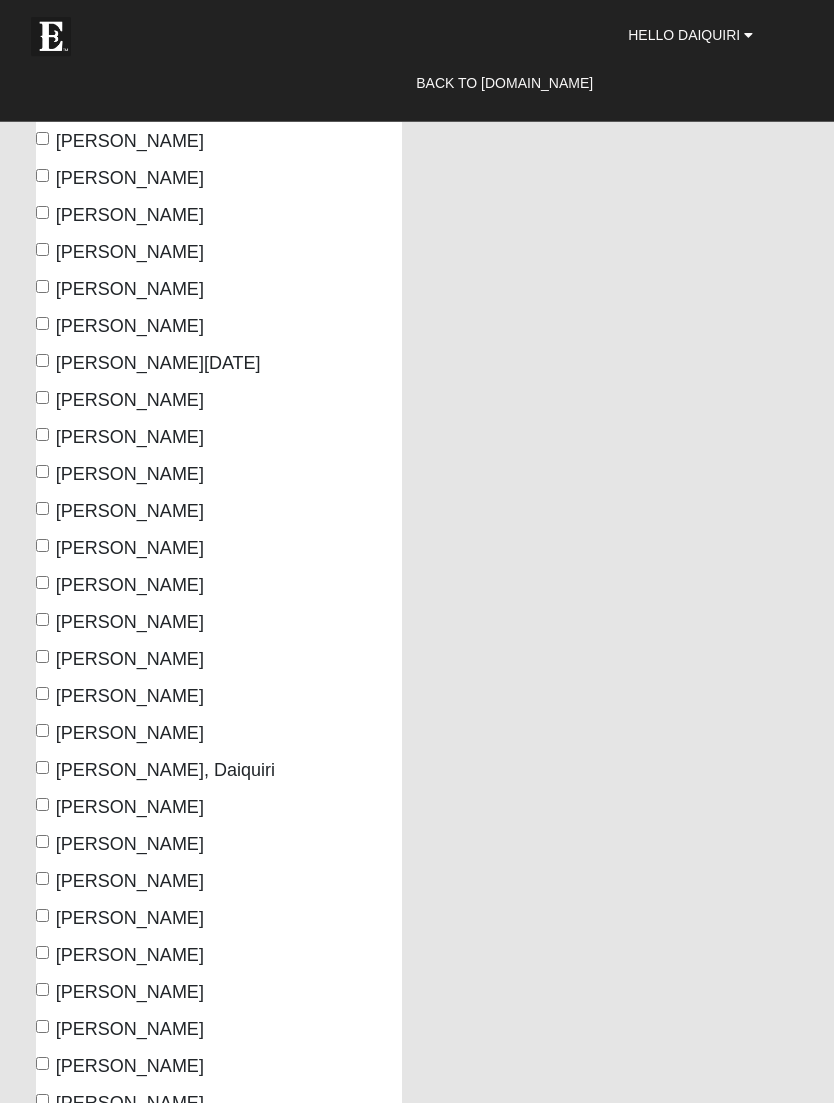 scroll, scrollTop: 1018, scrollLeft: 0, axis: vertical 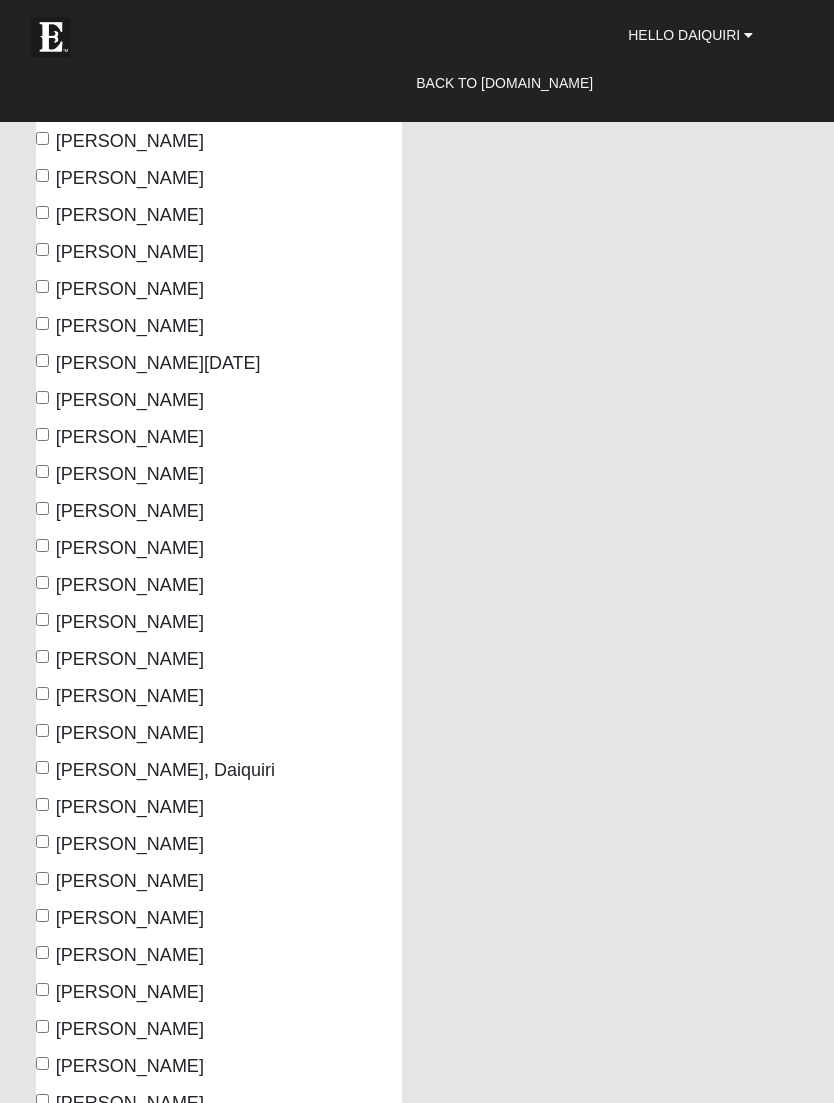 click on "Deloach, Kerrie" at bounding box center [42, 619] 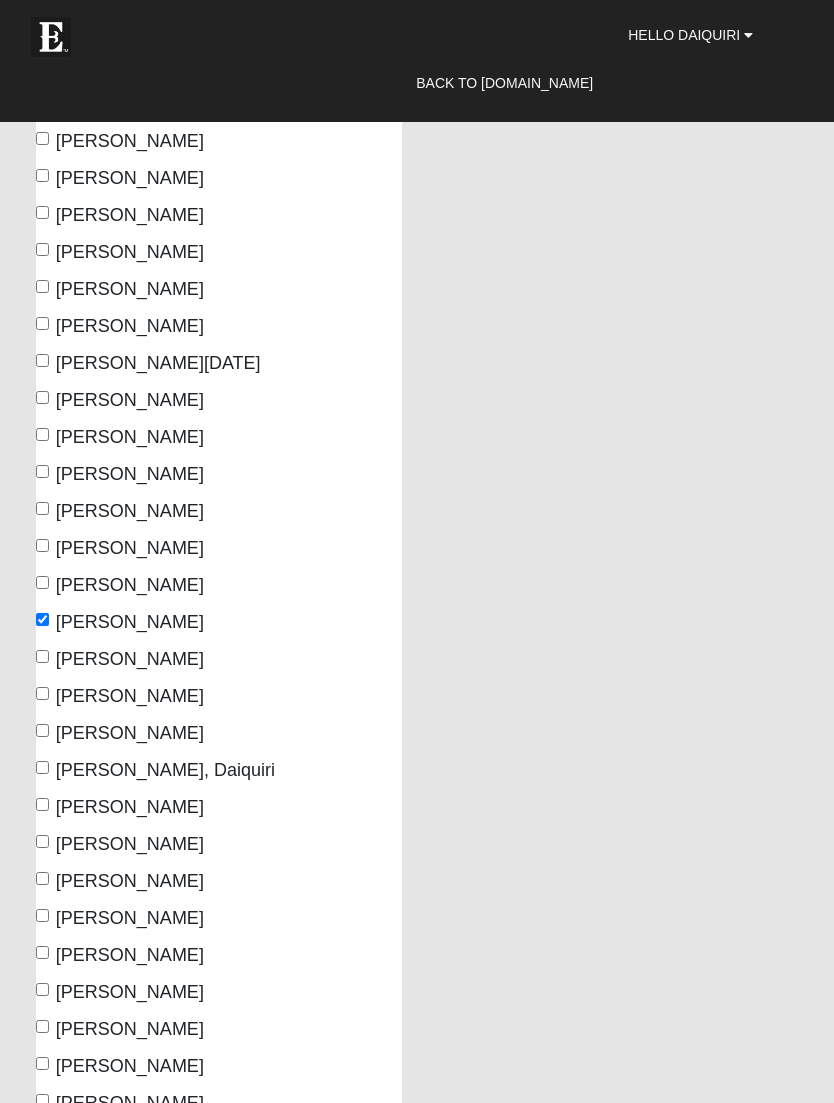 click on "Deloach, Ricky" at bounding box center [42, 656] 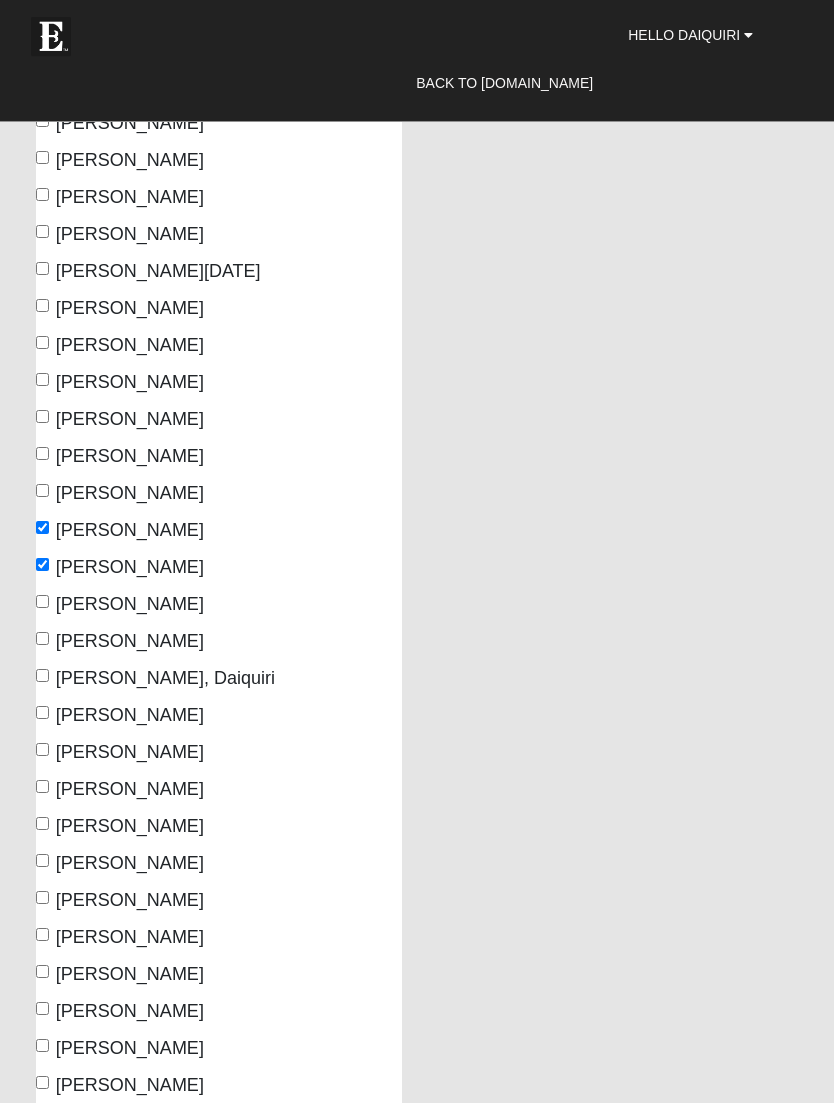 scroll, scrollTop: 1121, scrollLeft: 0, axis: vertical 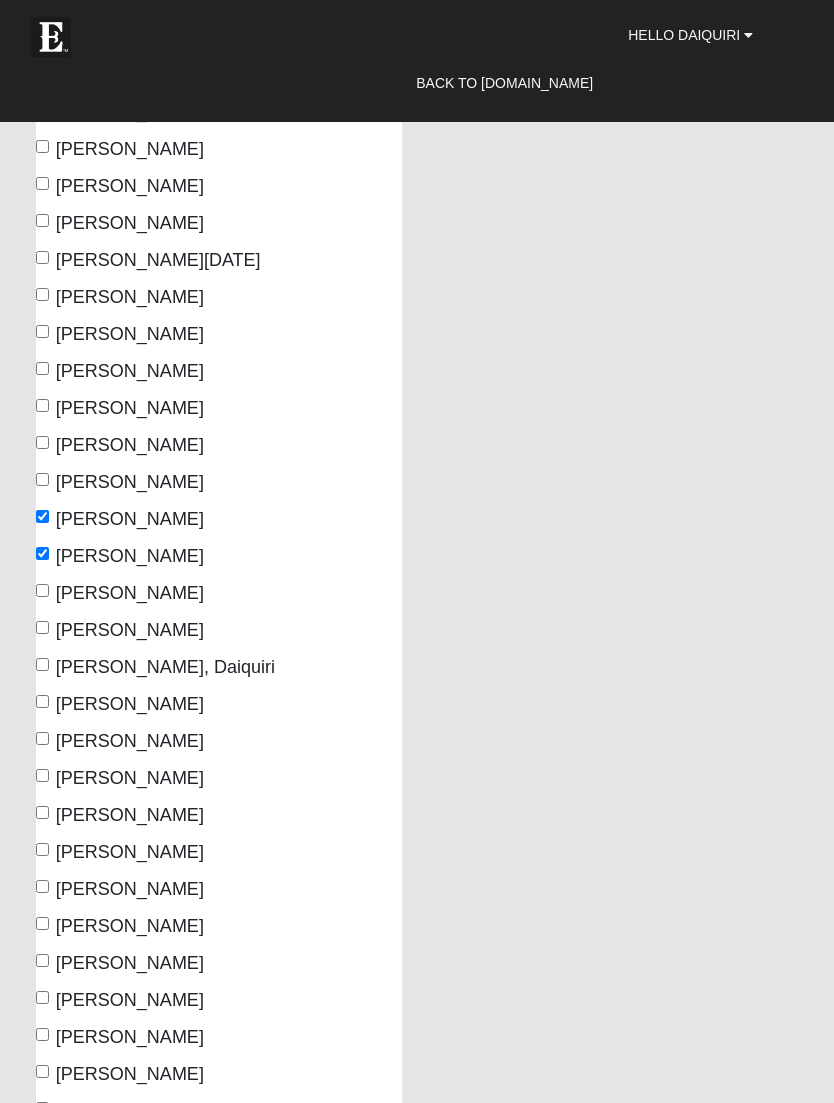 click on "Duncan, Daiquiri" at bounding box center (42, 664) 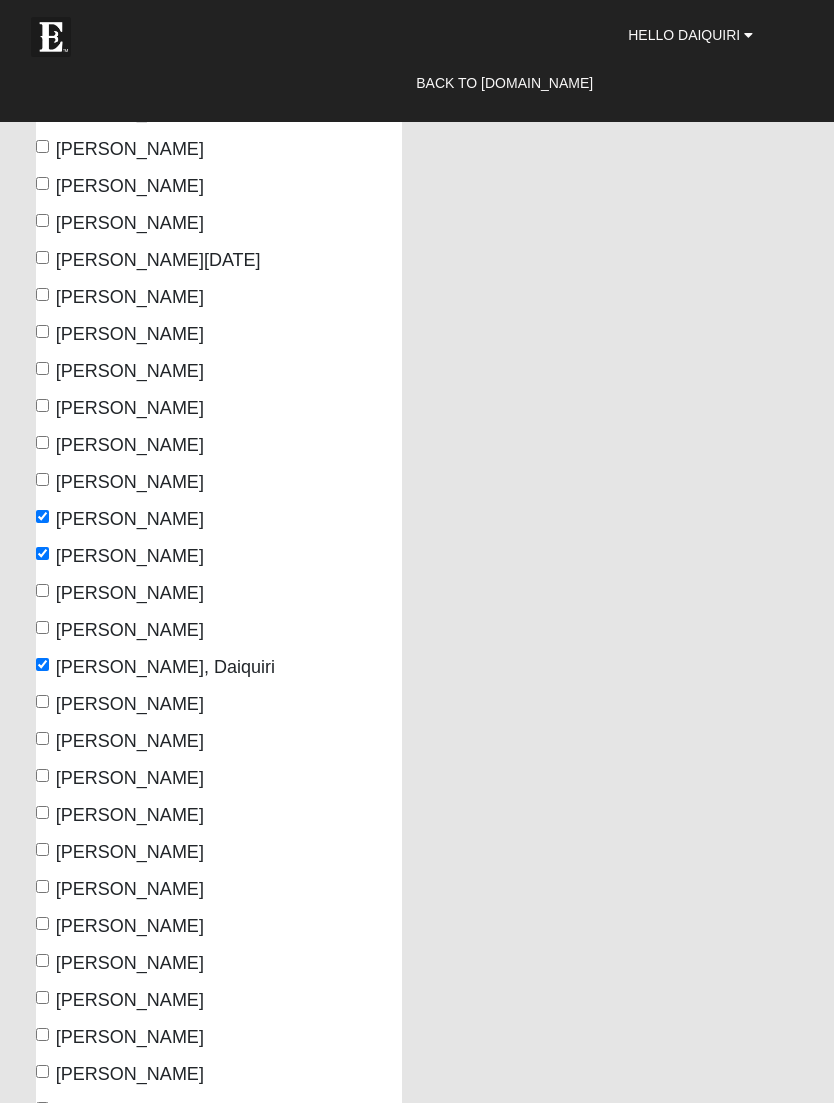 click on "Duncan, Kristeen" at bounding box center [42, 701] 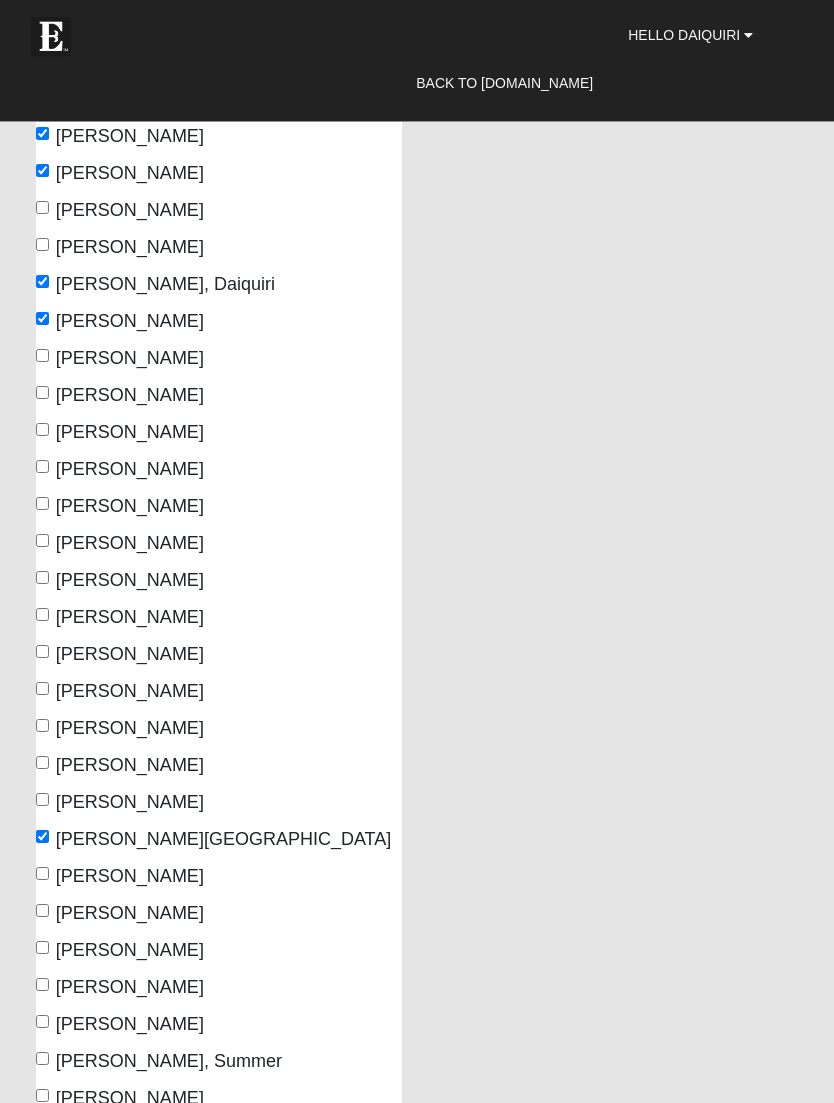 scroll, scrollTop: 1507, scrollLeft: 0, axis: vertical 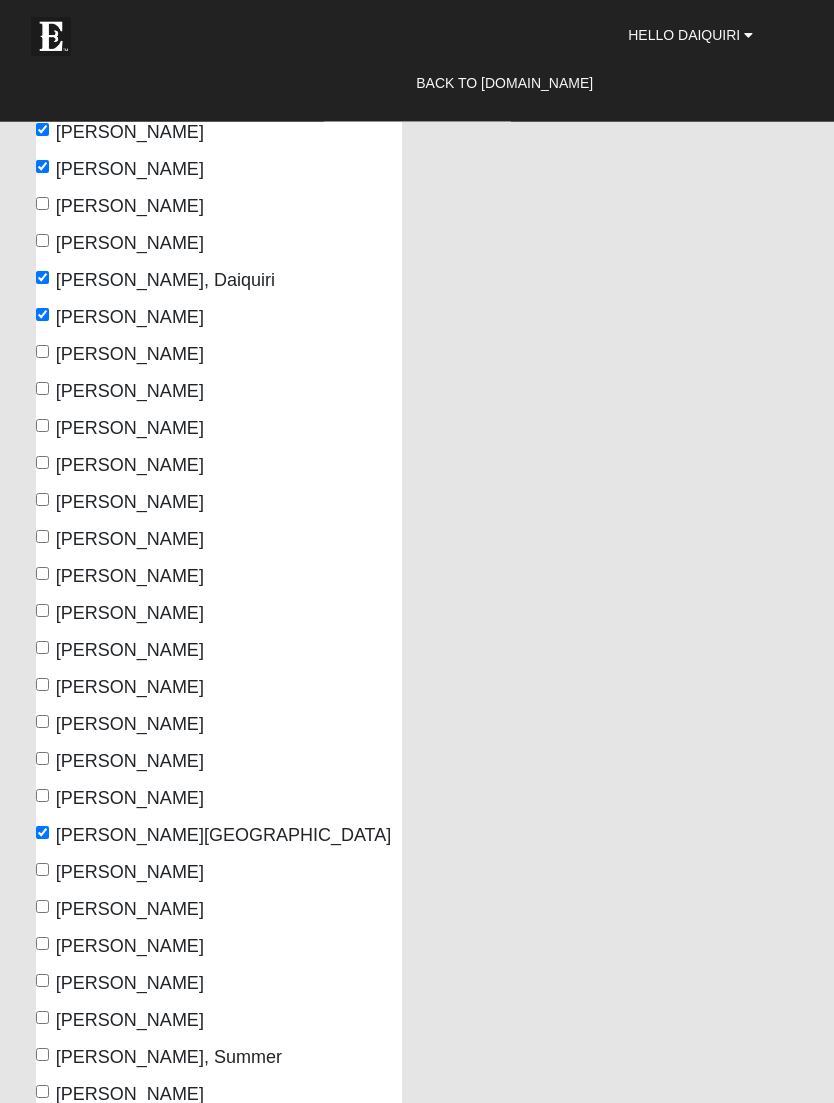 click on "Hamilton, Robin" at bounding box center [42, 759] 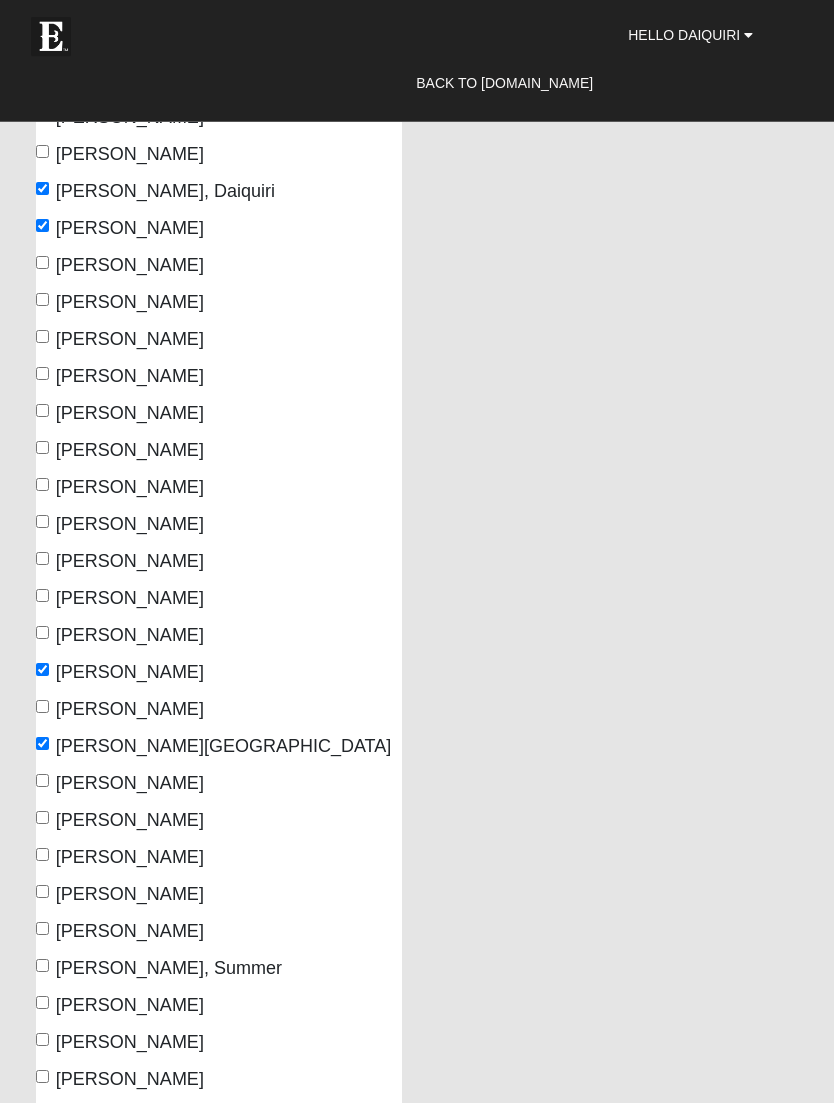 scroll, scrollTop: 1604, scrollLeft: 0, axis: vertical 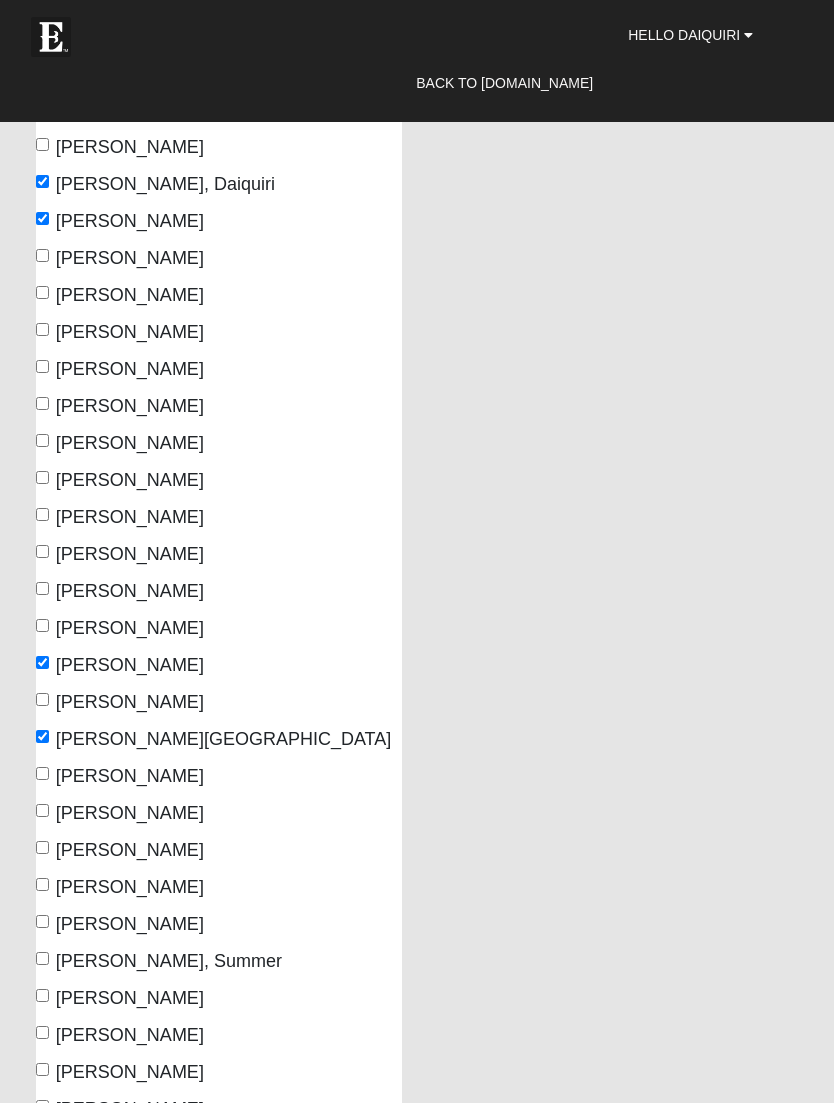 click on "Hersey, Bo" at bounding box center [42, 810] 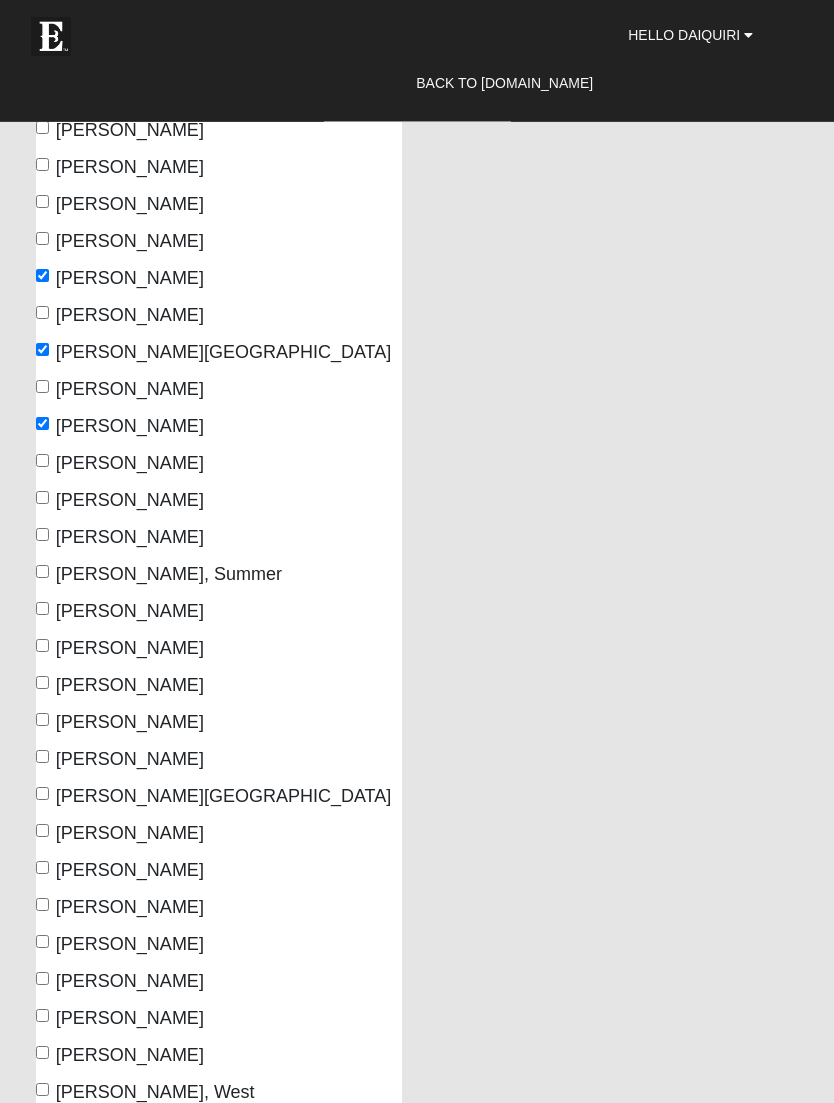 scroll, scrollTop: 1994, scrollLeft: 0, axis: vertical 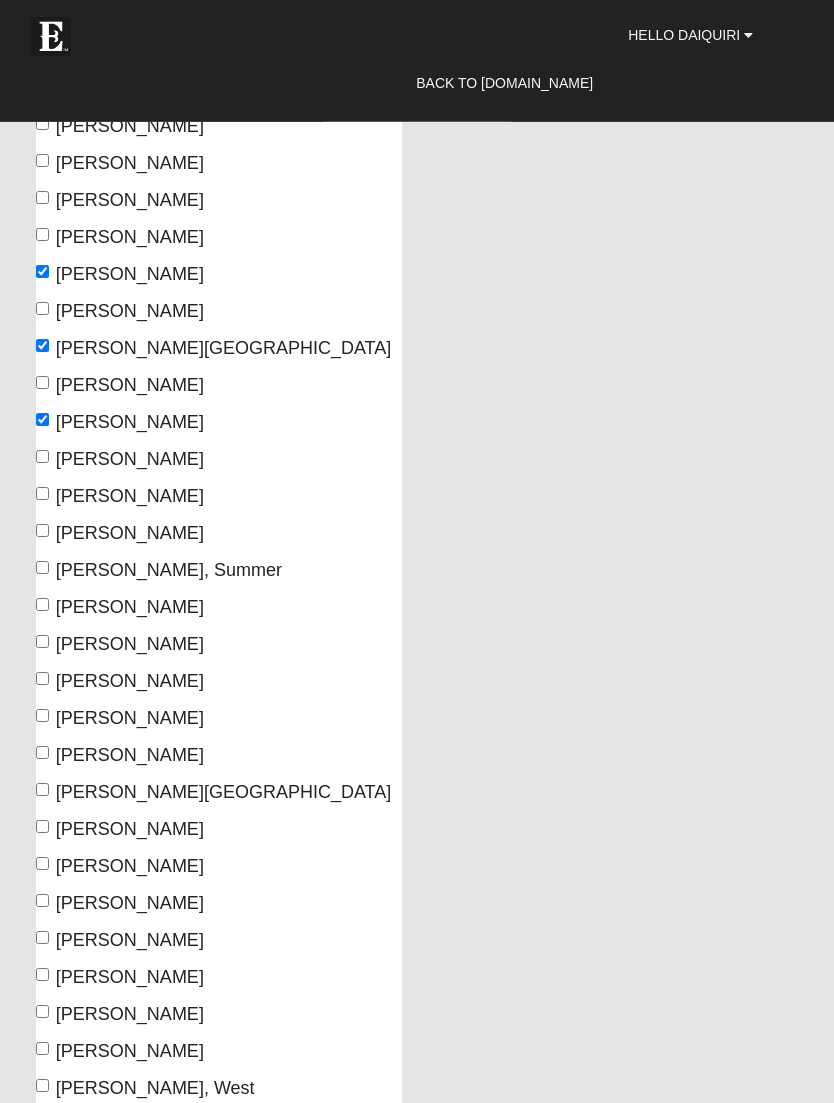 click on "Kelley, Keith" at bounding box center (42, 642) 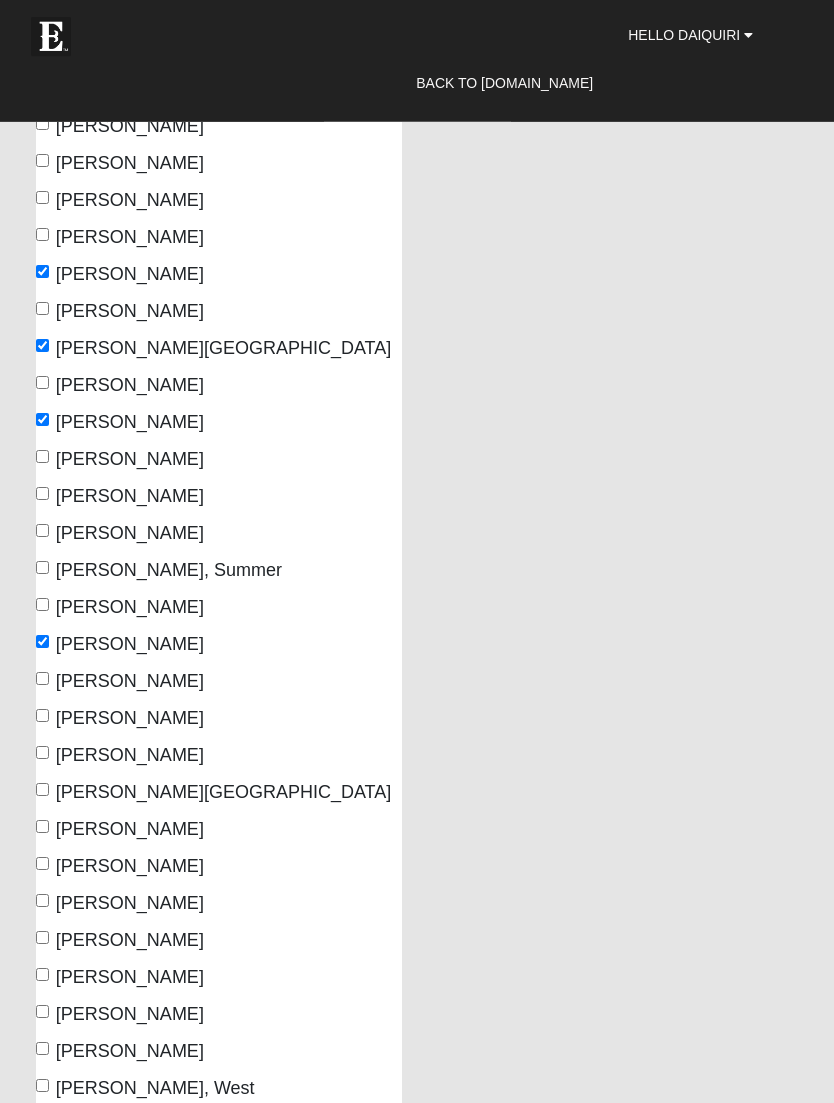 click on "Kelley, Tammy" at bounding box center [42, 679] 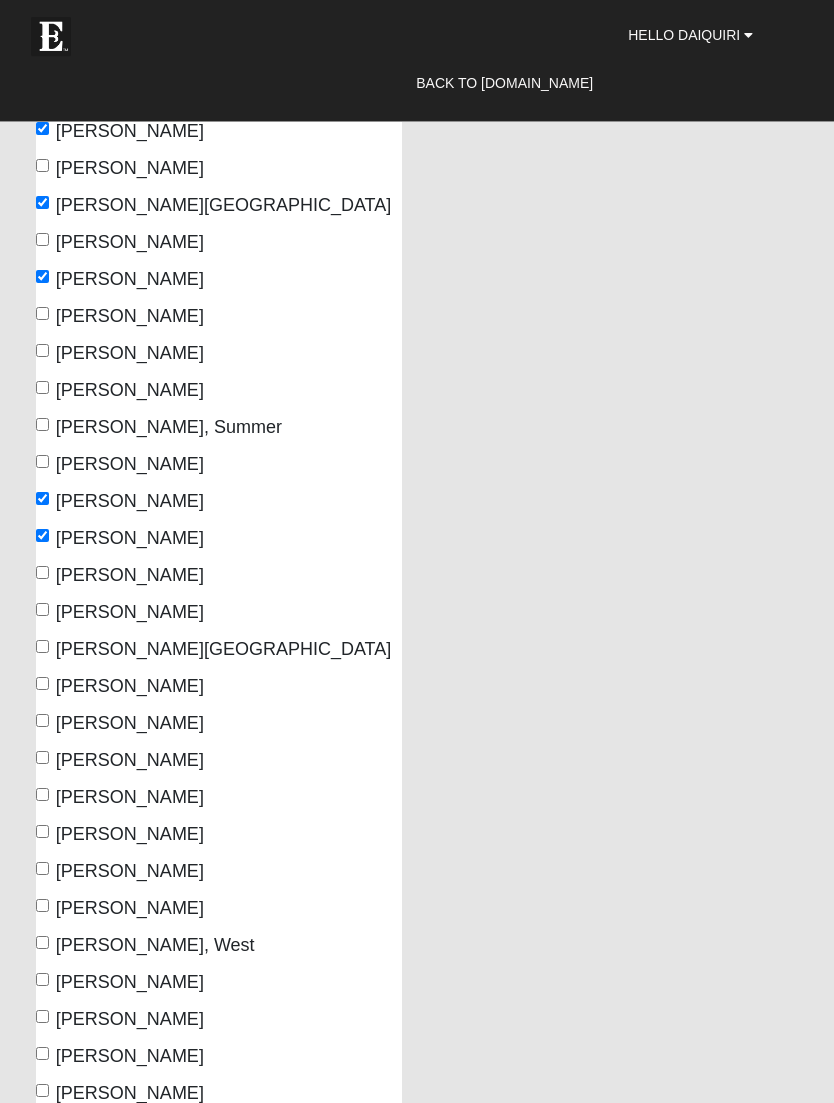 scroll, scrollTop: 2163, scrollLeft: 0, axis: vertical 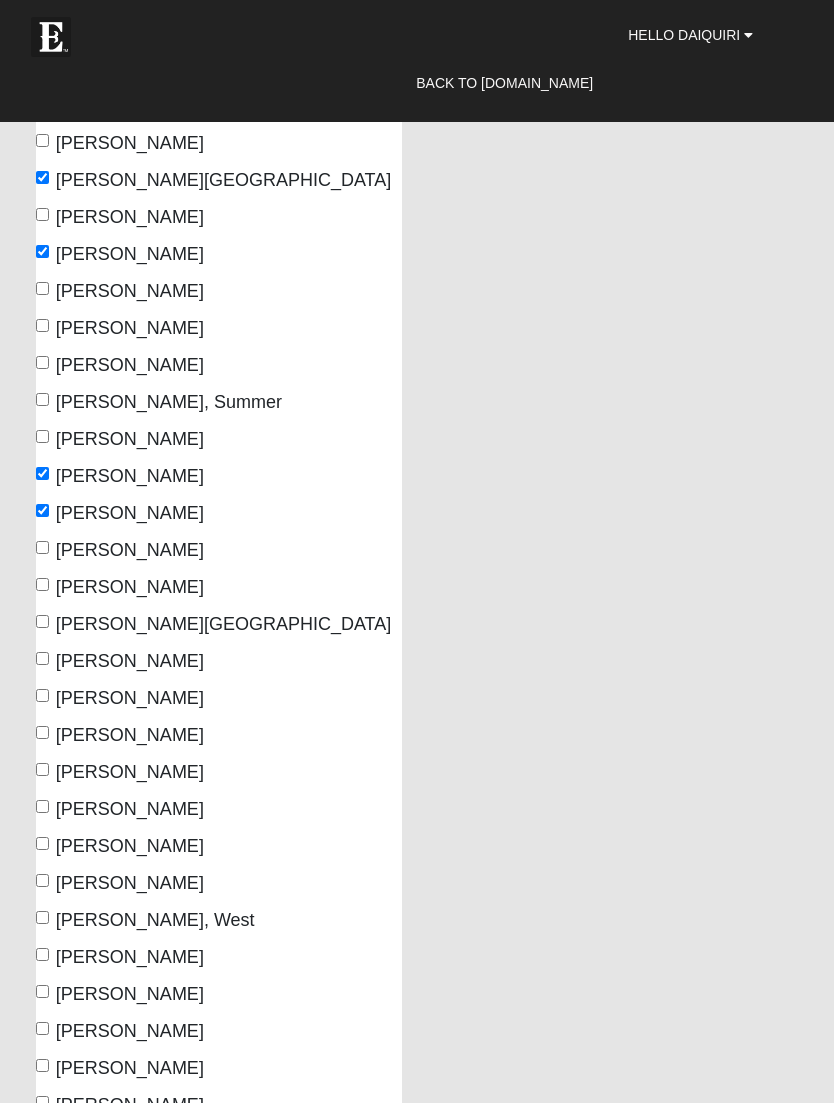 click on "McDavid, Donna" at bounding box center [42, 806] 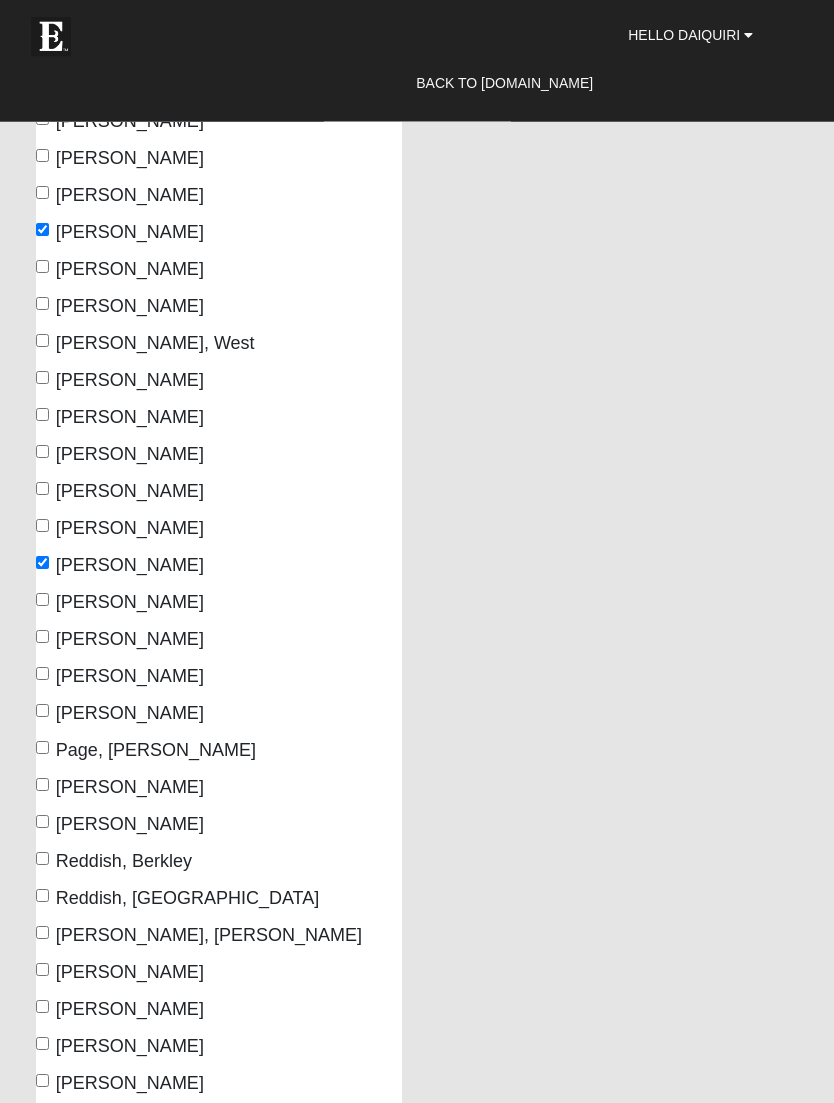 scroll, scrollTop: 2784, scrollLeft: 0, axis: vertical 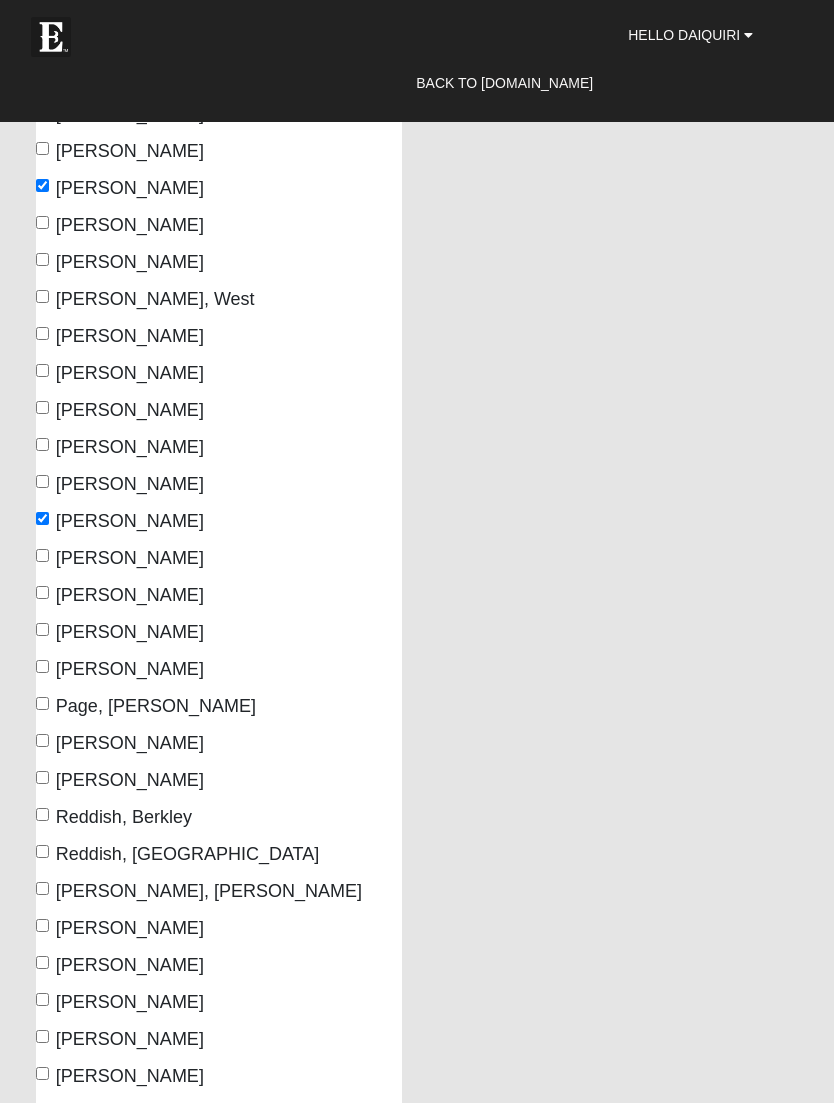 click on "Ohmer, Cherri" at bounding box center (120, 632) 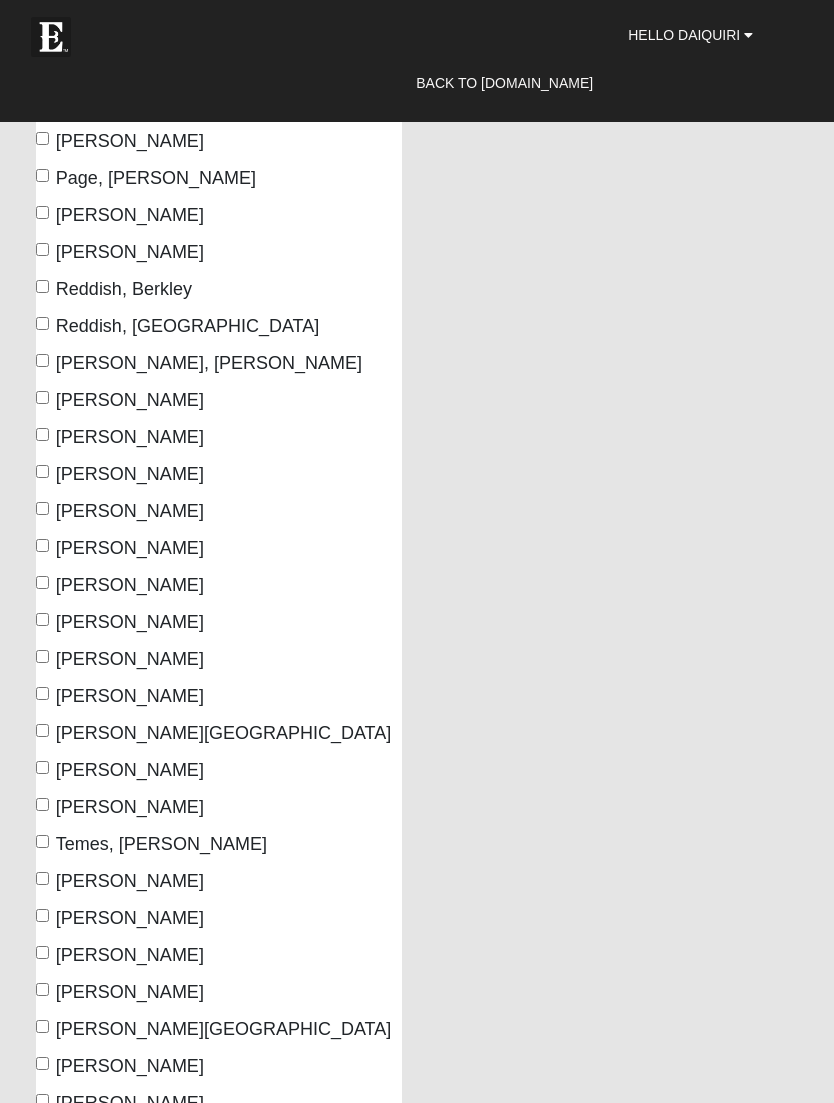 scroll, scrollTop: 3323, scrollLeft: 0, axis: vertical 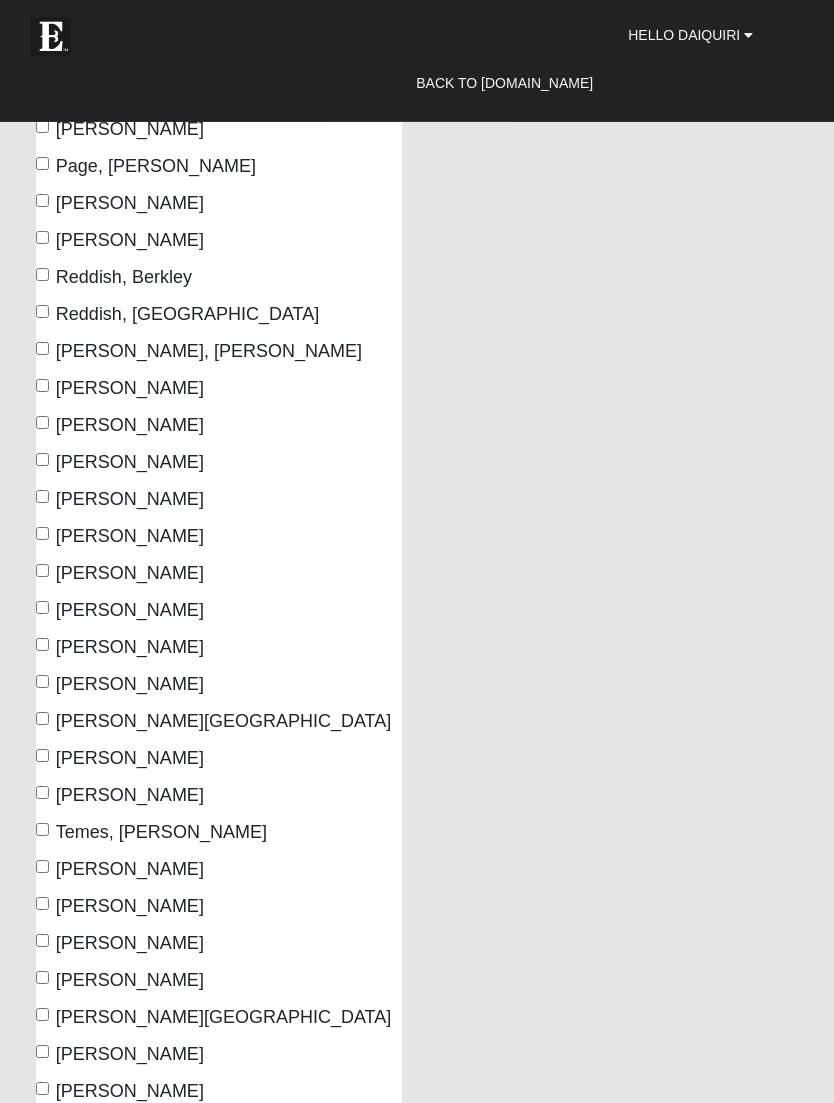 click on "Shirley, Savannah" at bounding box center [213, 722] 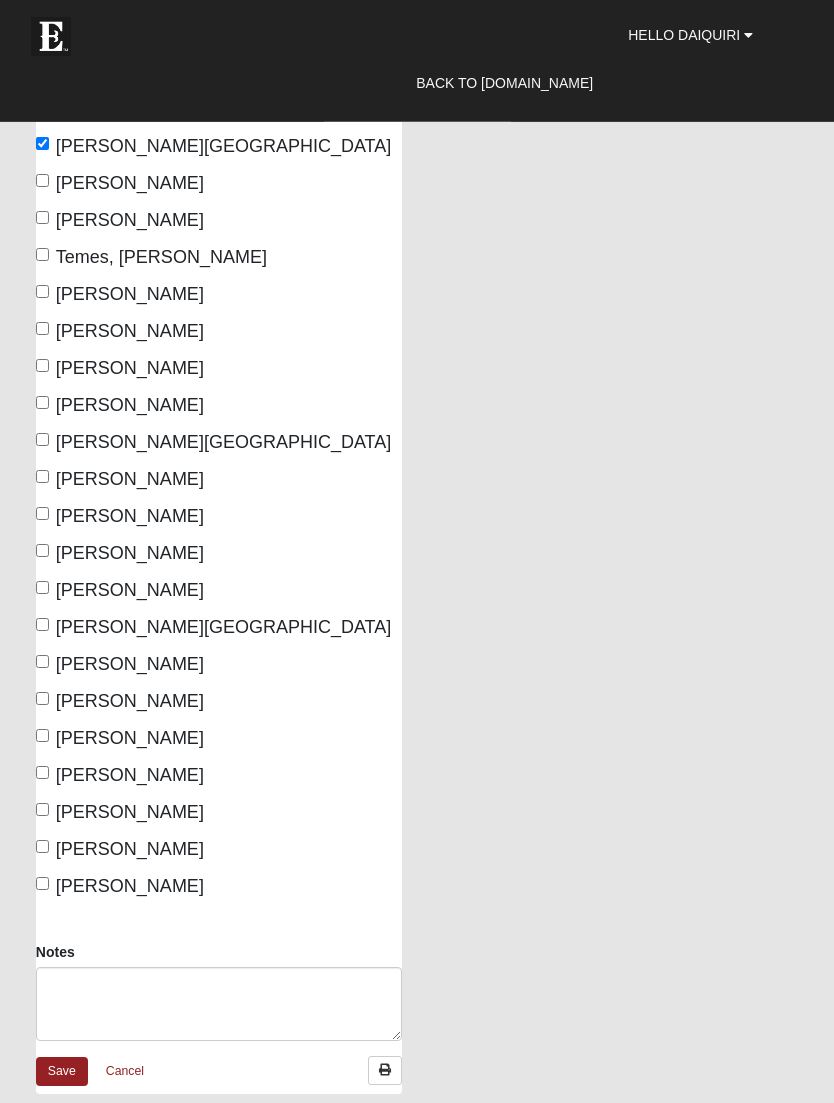 scroll, scrollTop: 3899, scrollLeft: 0, axis: vertical 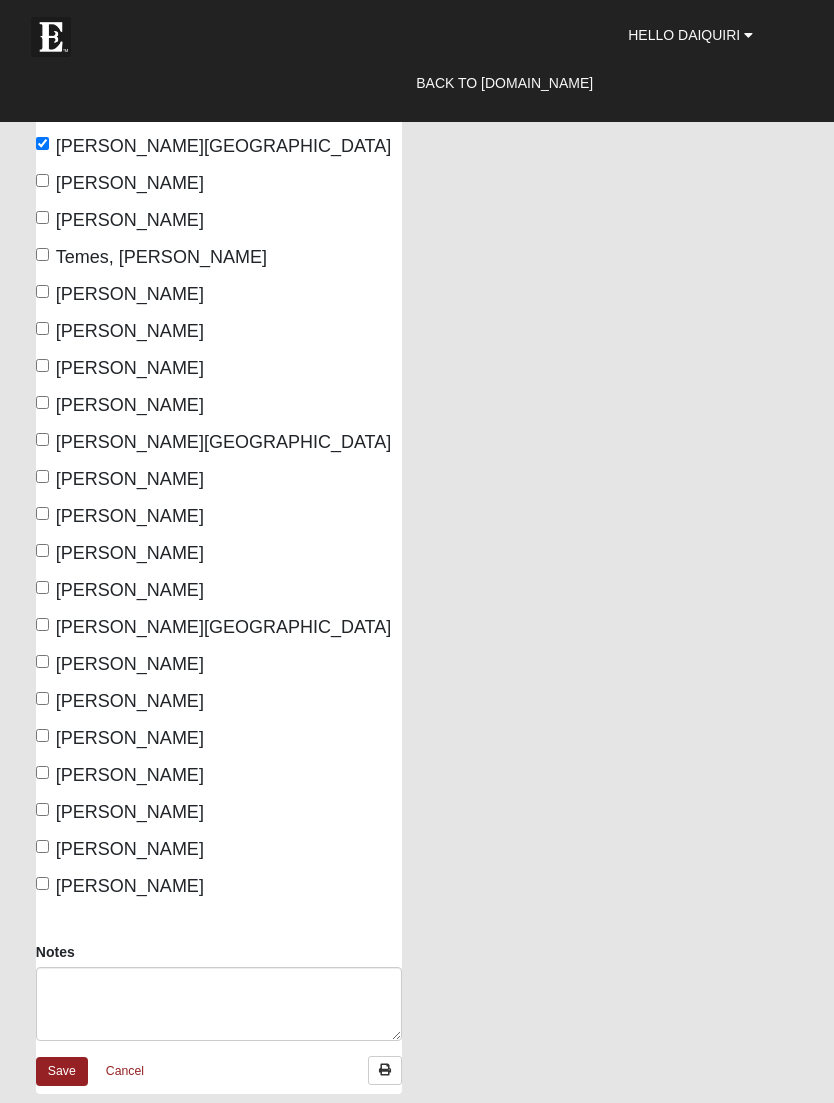 click on "Williams, Joy" at bounding box center [42, 587] 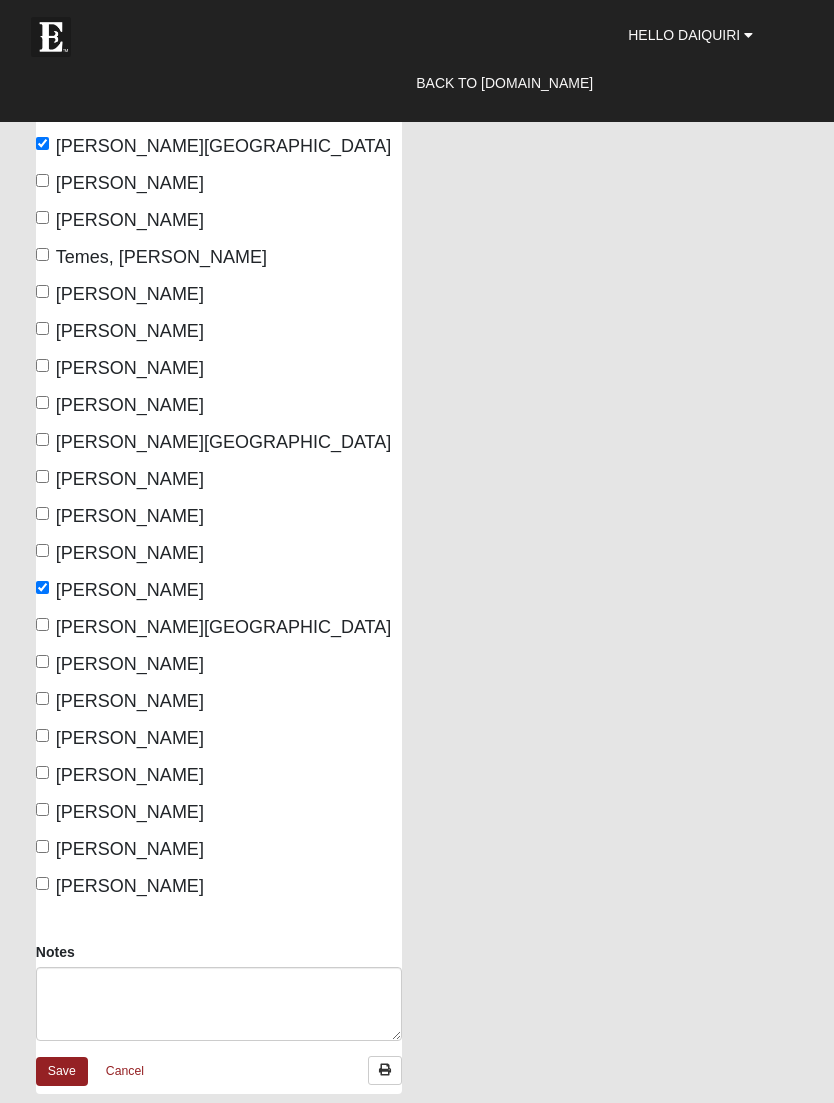 click on "Williams, Malia" at bounding box center [42, 624] 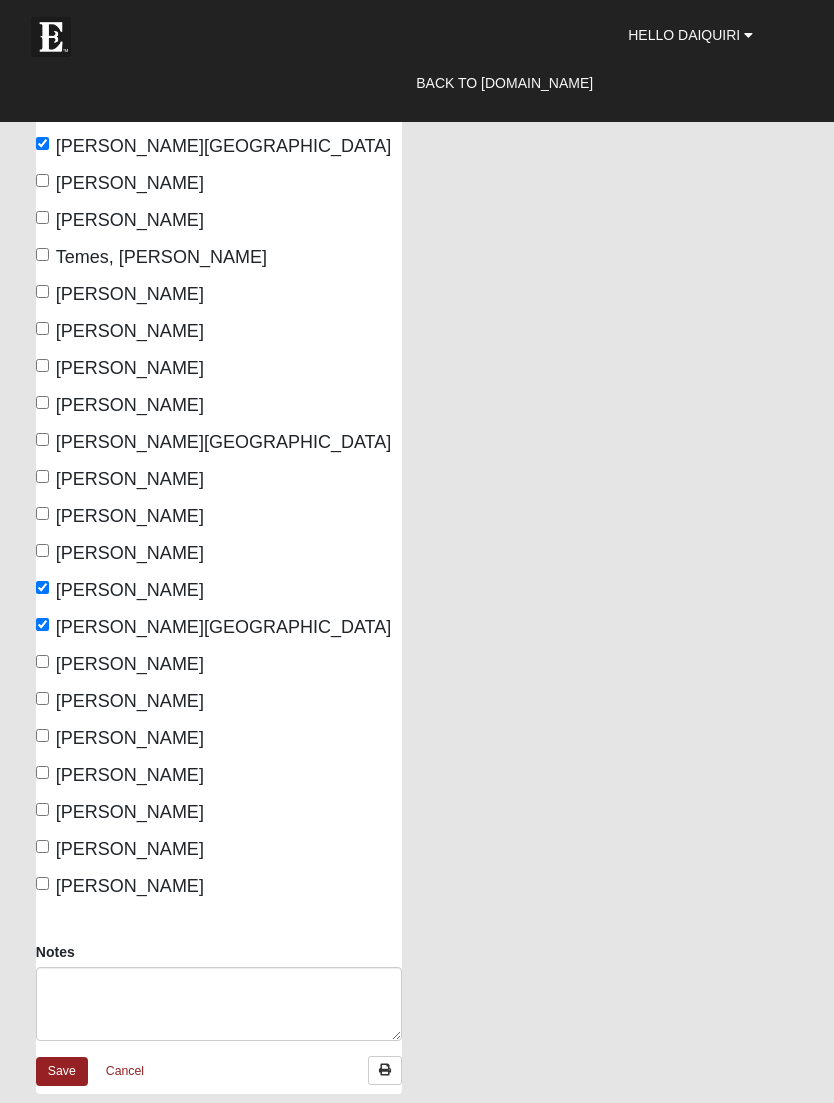 click on "Williams, Philip" at bounding box center [42, 661] 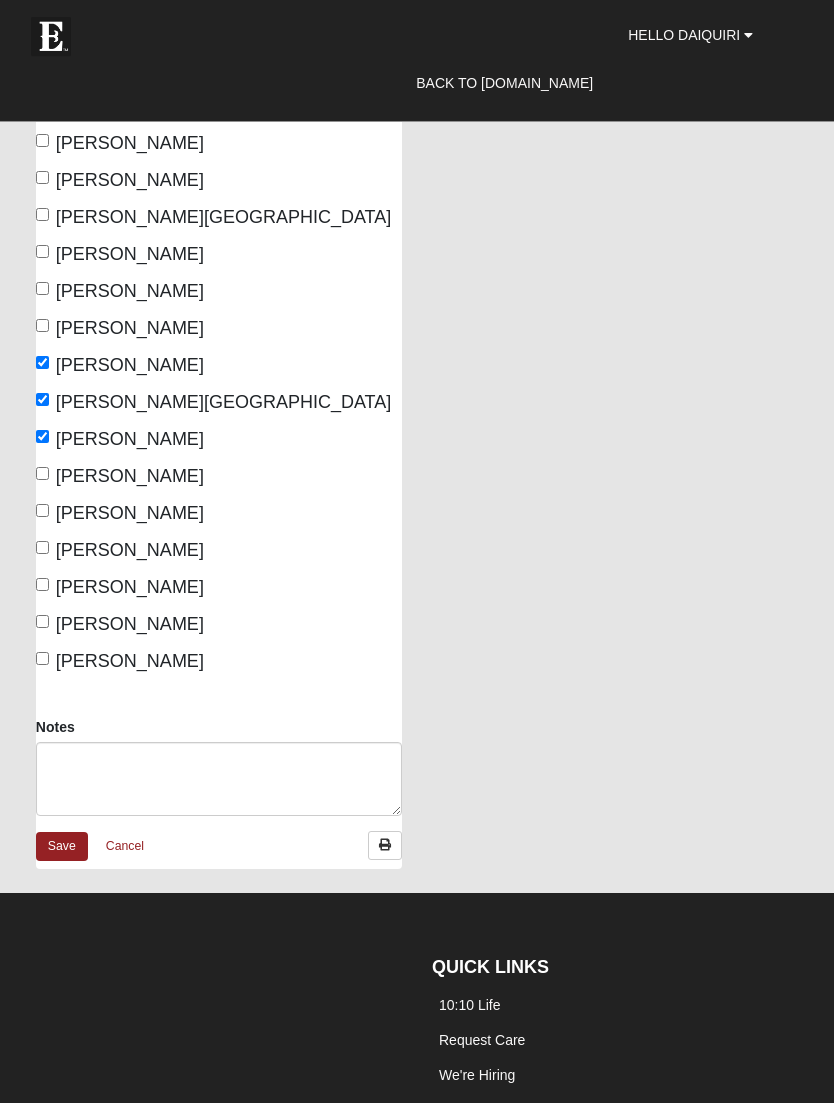 scroll, scrollTop: 4124, scrollLeft: 0, axis: vertical 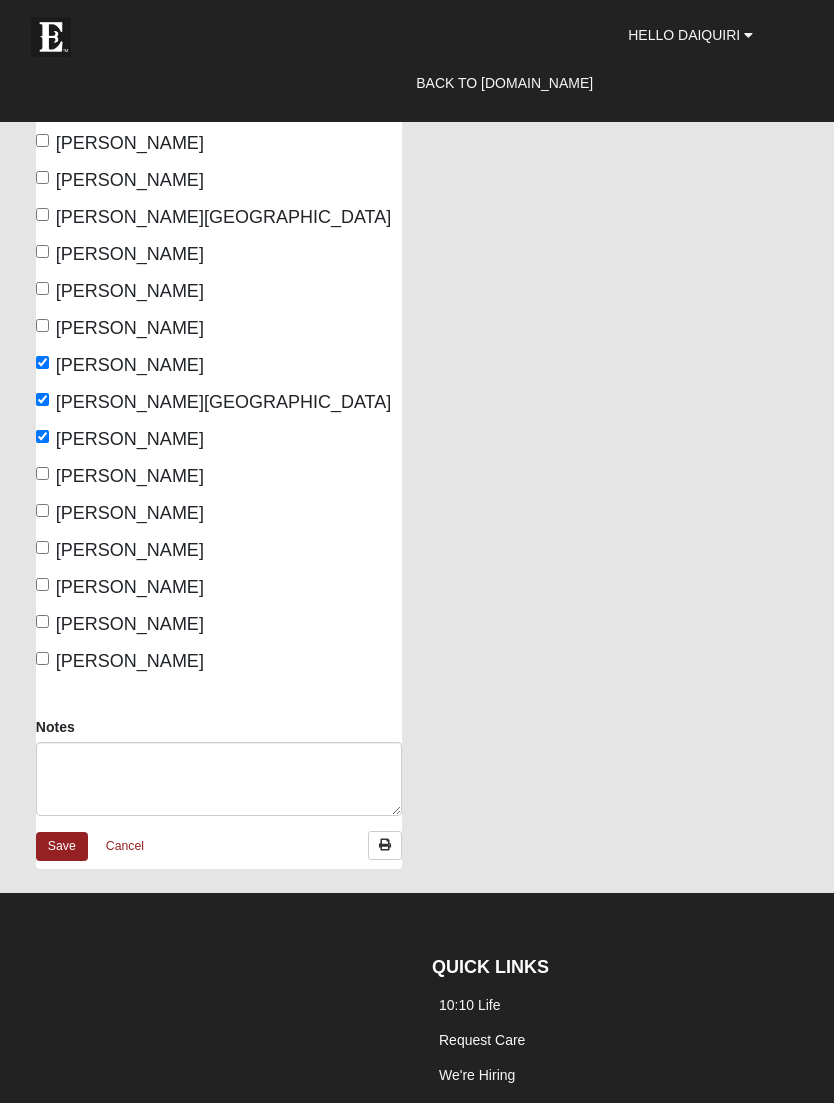 click on "Save" at bounding box center [62, 846] 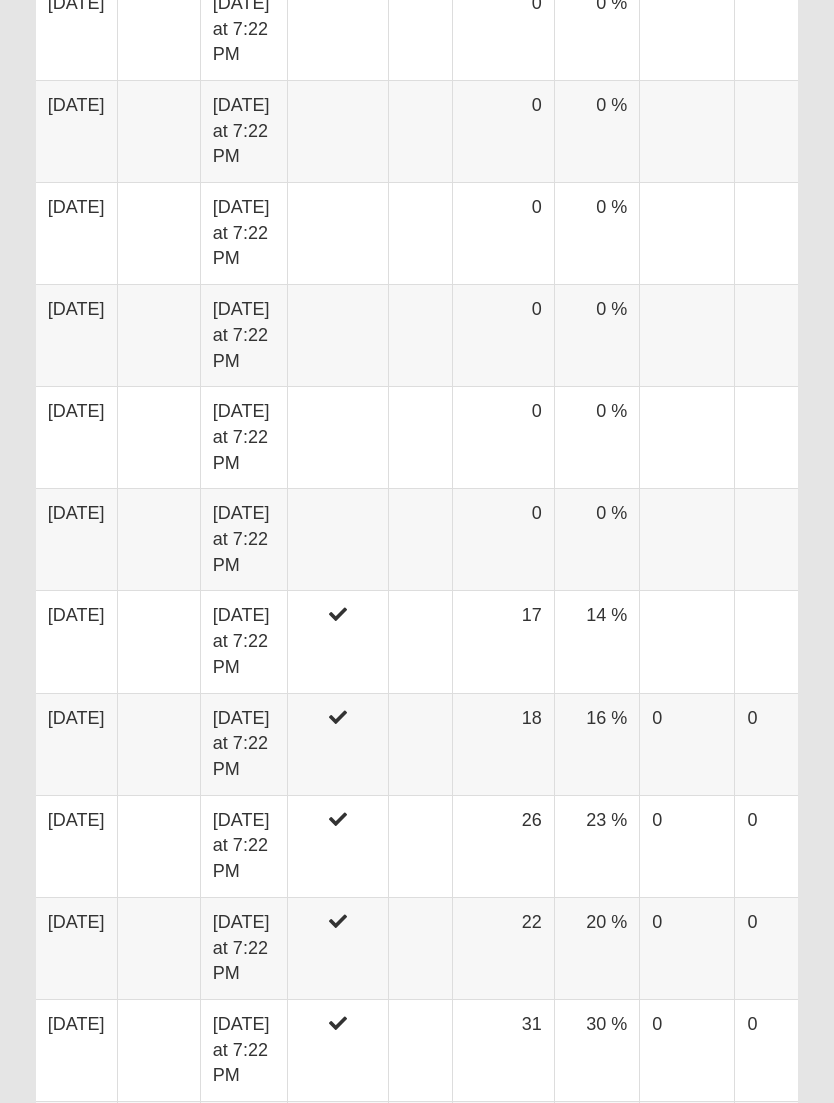 scroll, scrollTop: 4583, scrollLeft: 0, axis: vertical 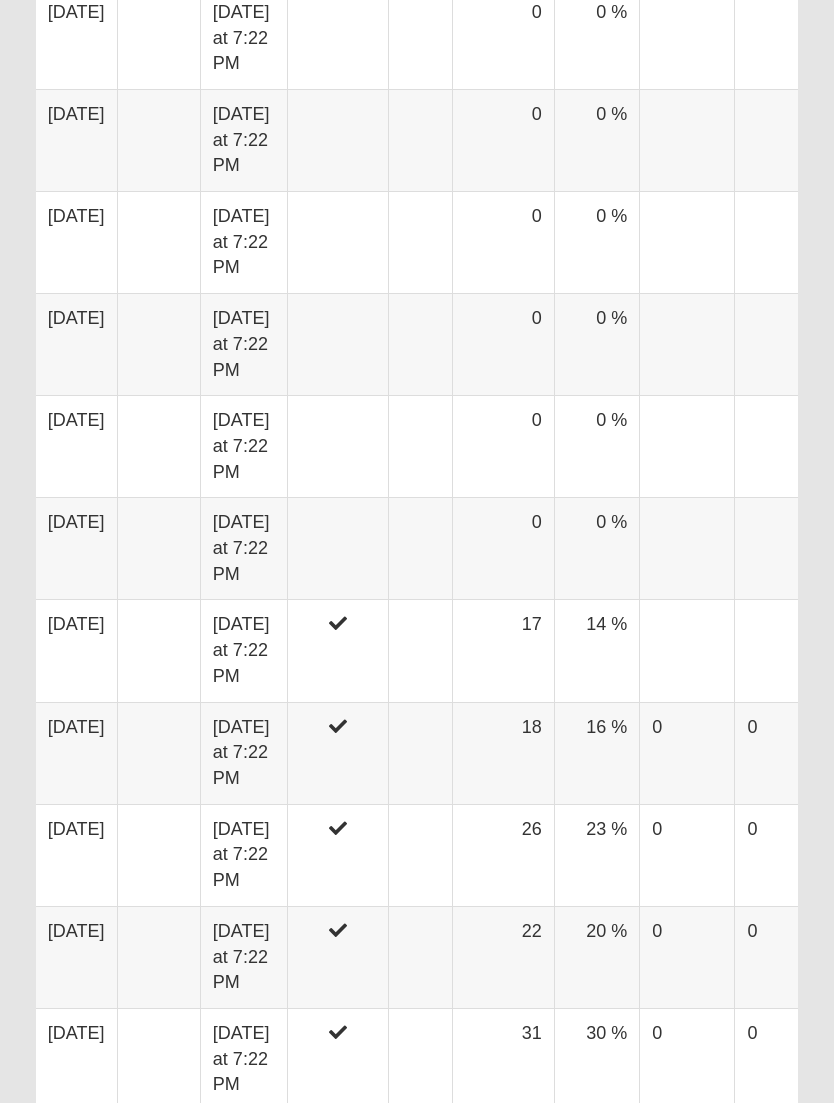 click at bounding box center (158, 652) 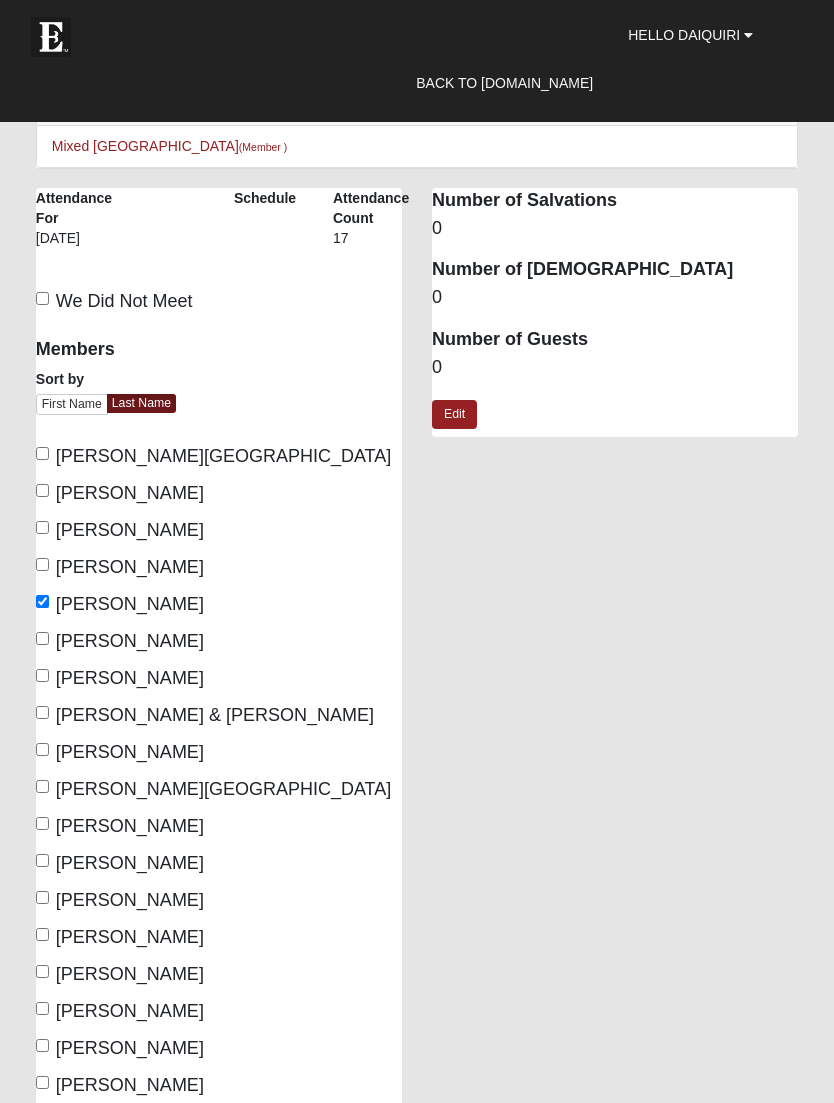 scroll, scrollTop: 0, scrollLeft: 0, axis: both 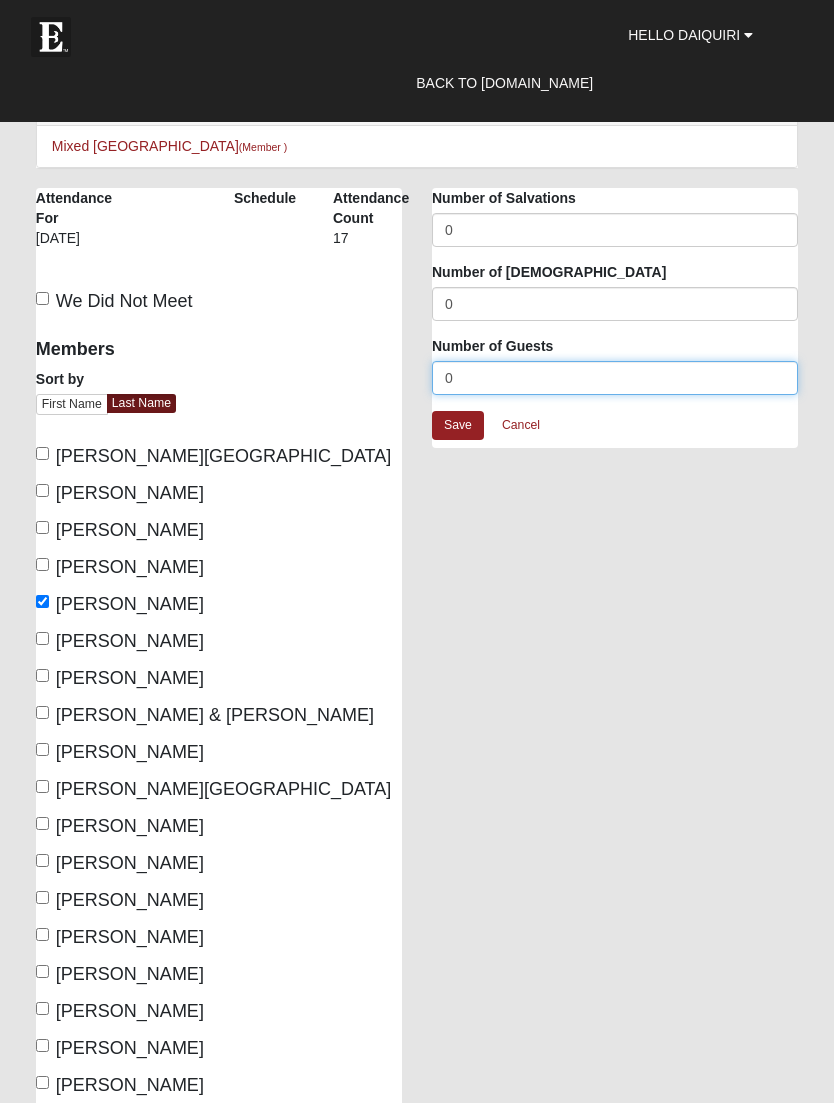 click on "0" at bounding box center [615, 378] 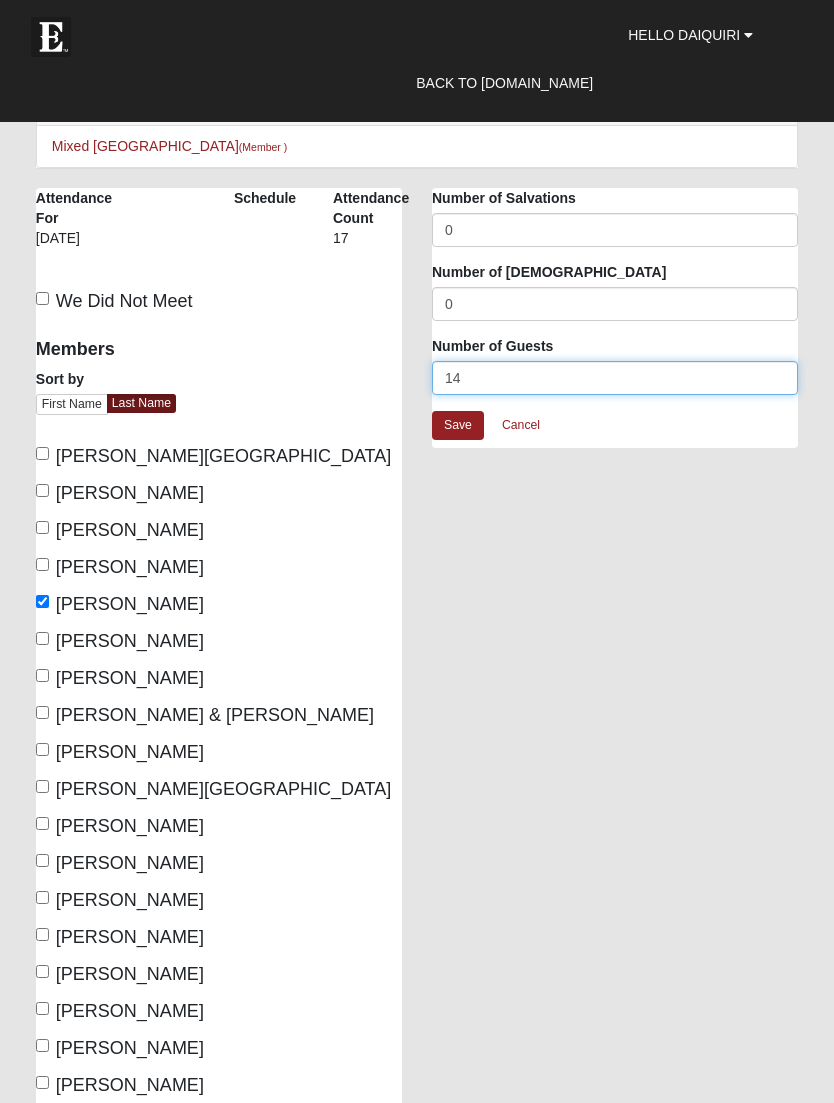 type on "14" 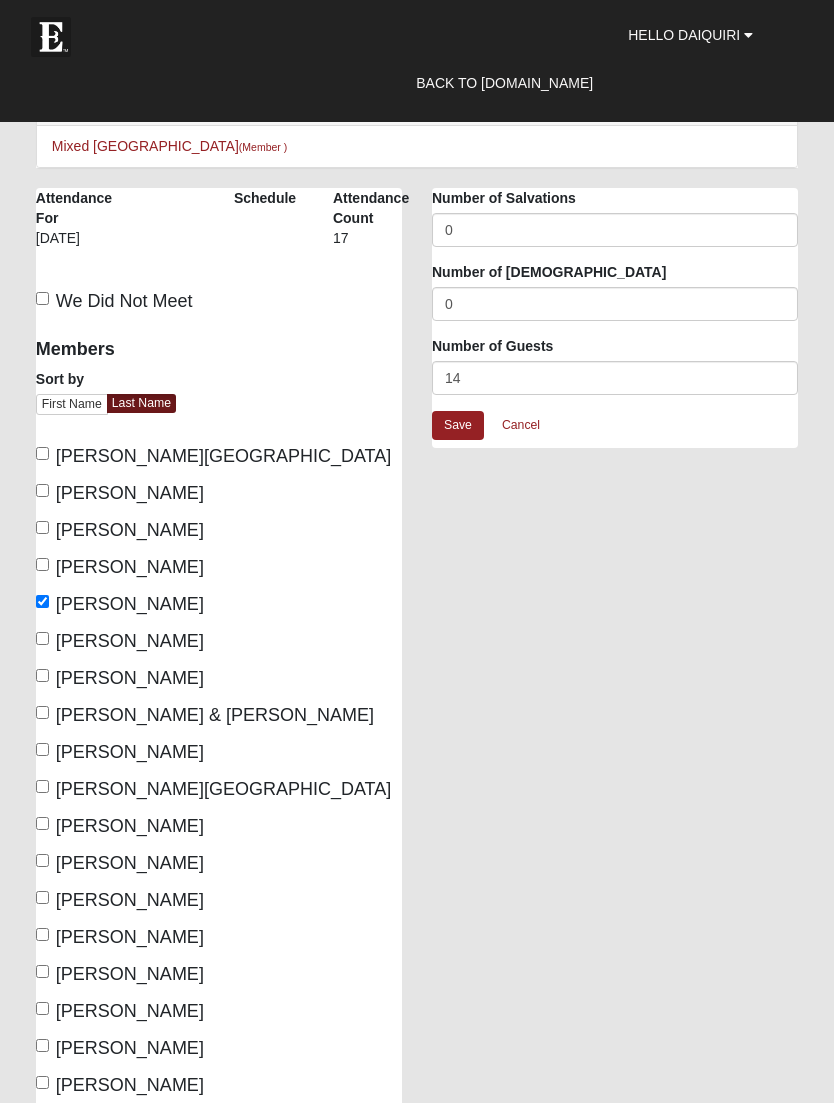 click on "Save" at bounding box center (458, 425) 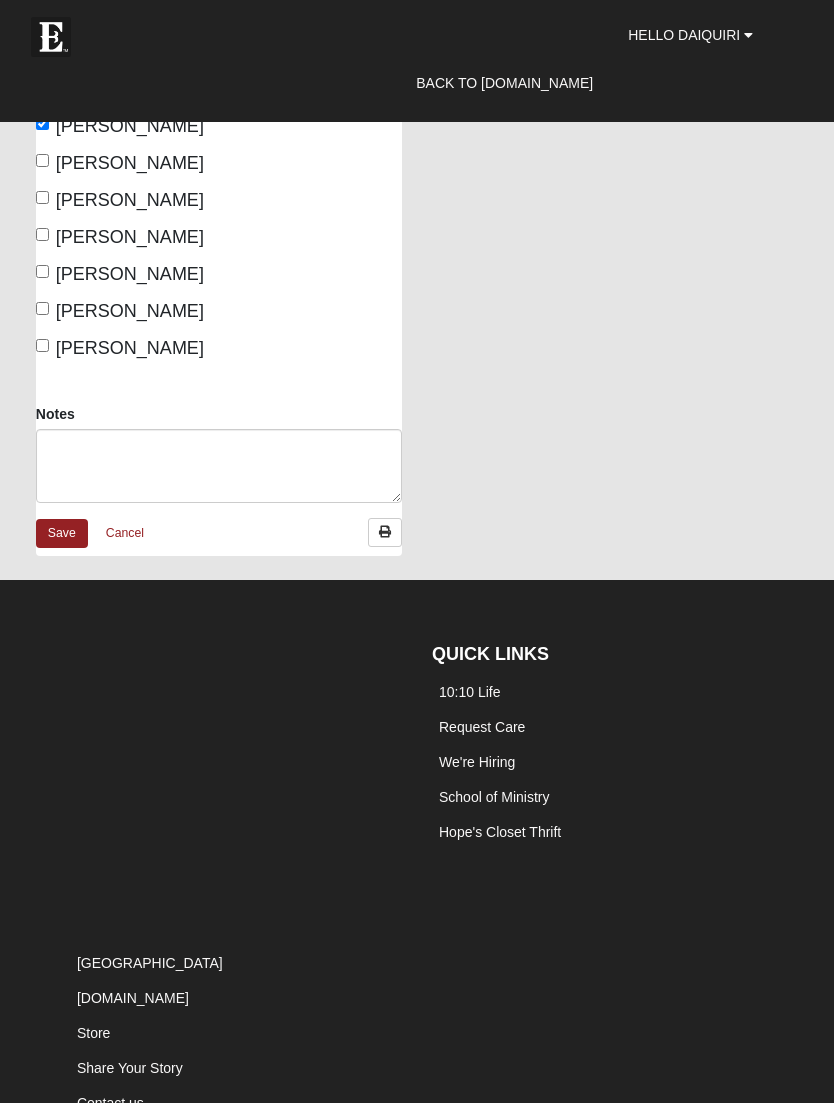 scroll, scrollTop: 4290, scrollLeft: 0, axis: vertical 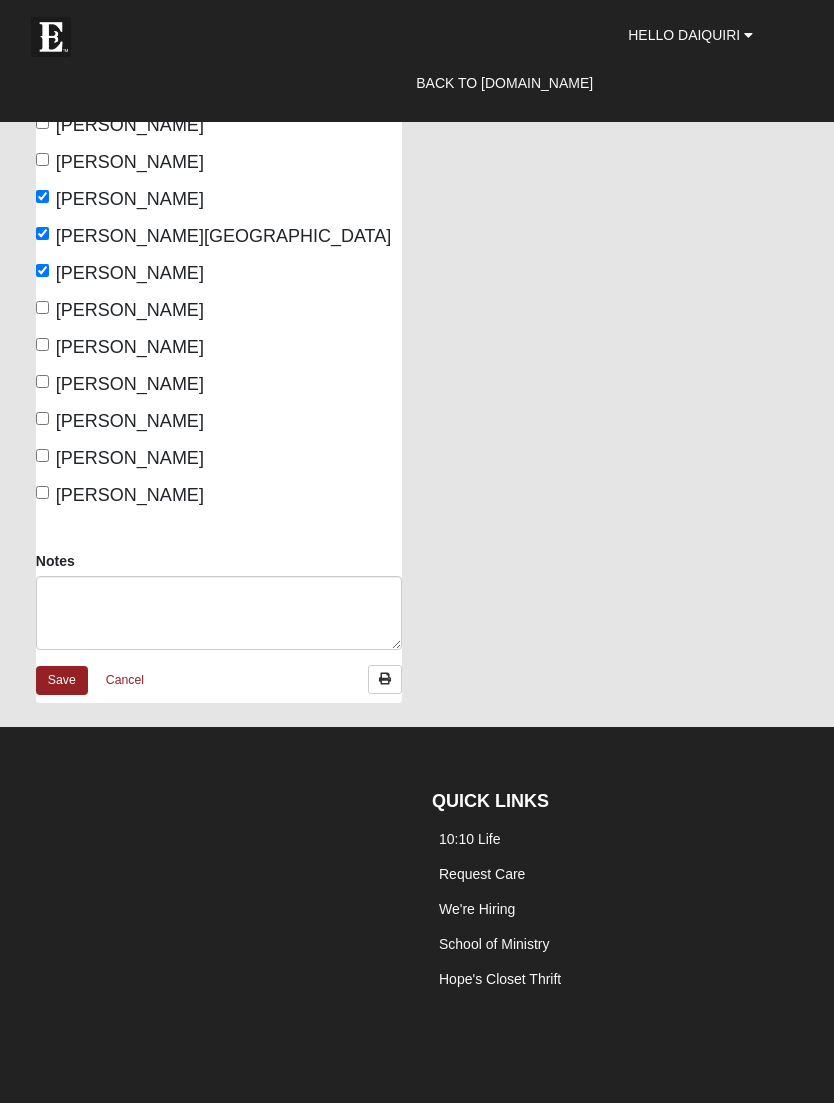 click on "Save" at bounding box center [62, 680] 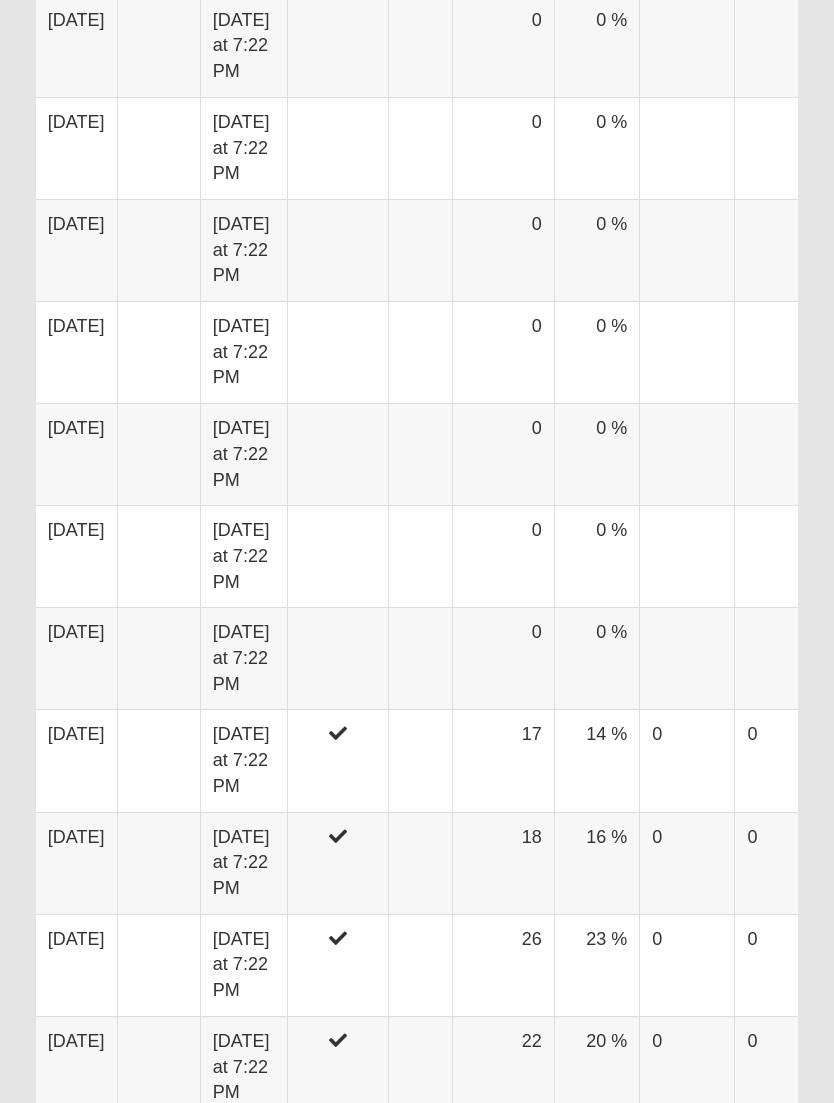 scroll, scrollTop: 4478, scrollLeft: 0, axis: vertical 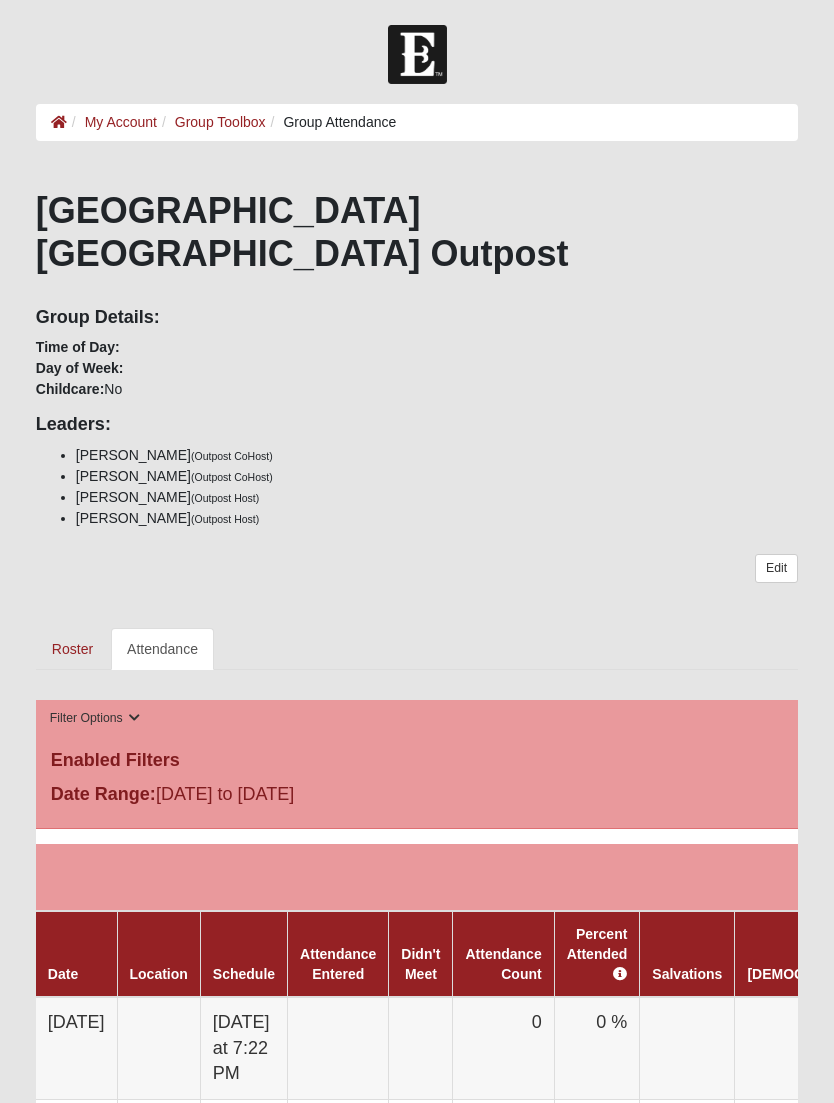 click on "Roster" at bounding box center (72, 649) 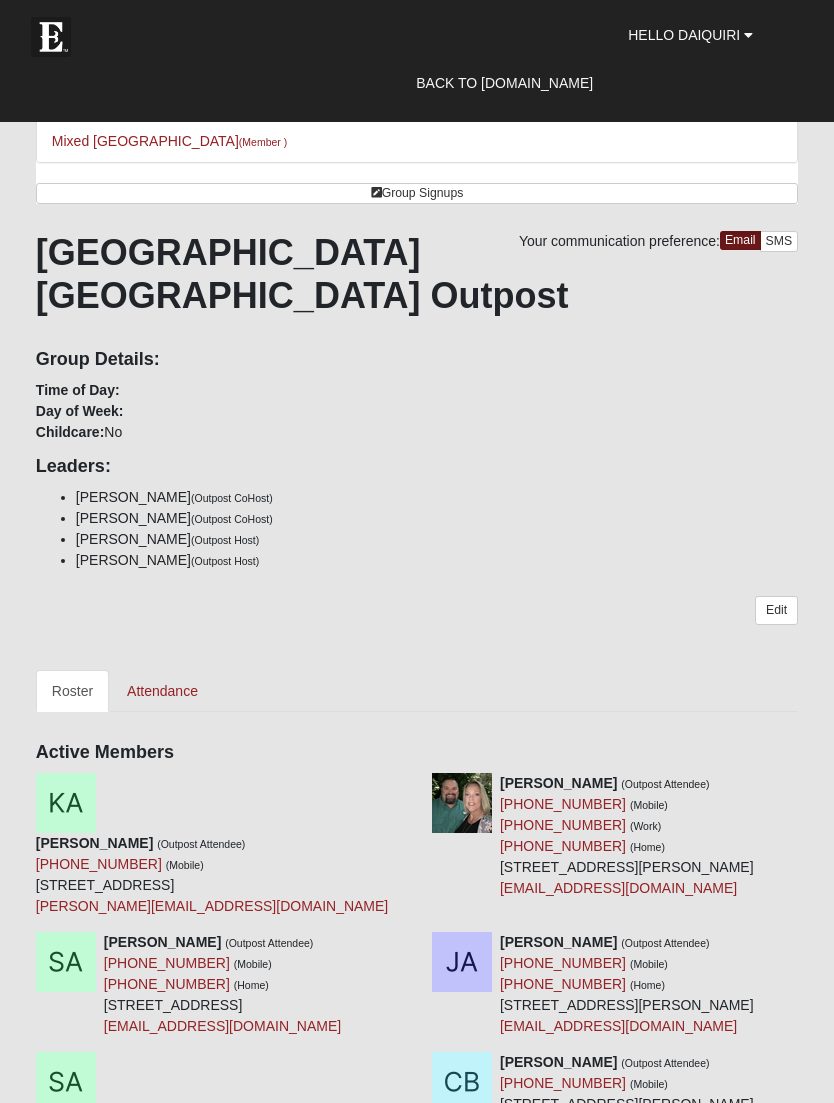 scroll, scrollTop: 0, scrollLeft: 0, axis: both 